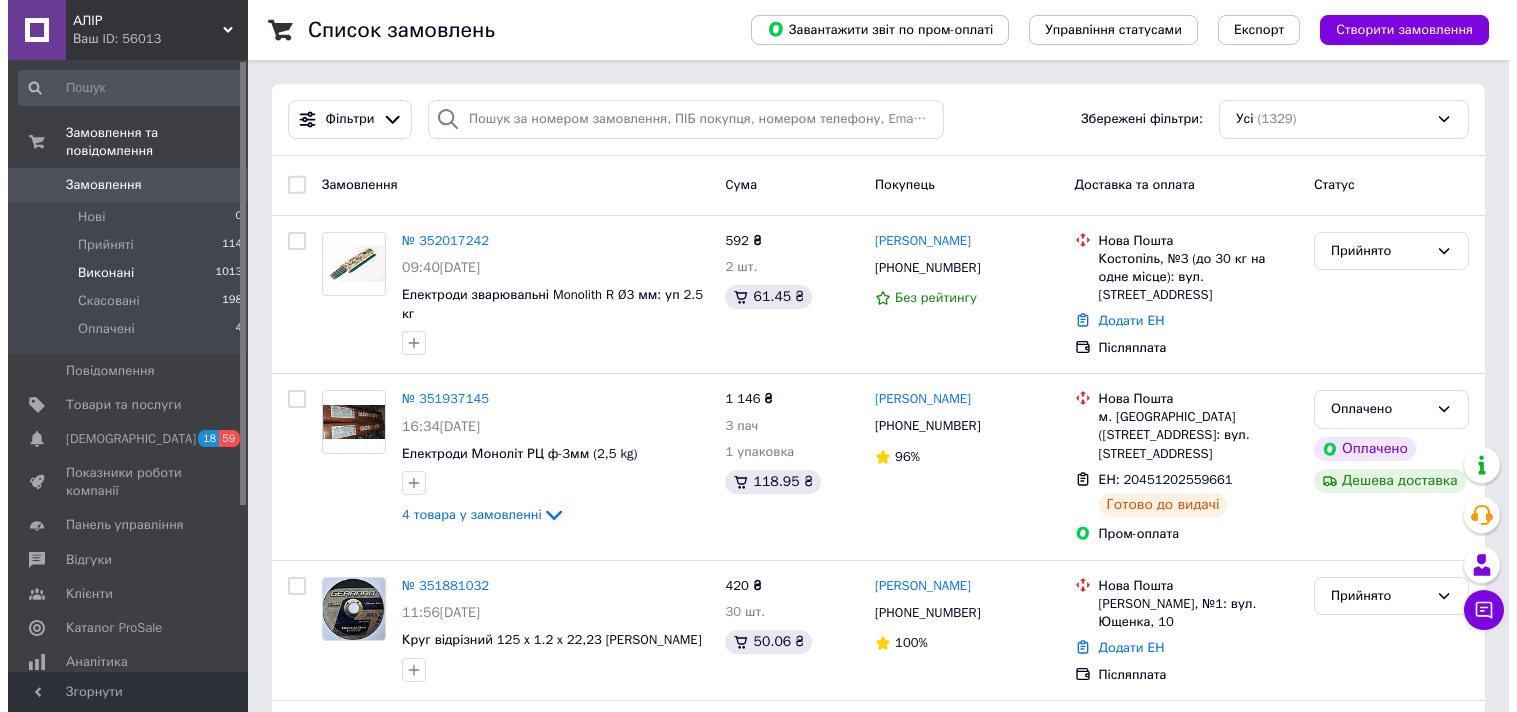 scroll, scrollTop: 0, scrollLeft: 0, axis: both 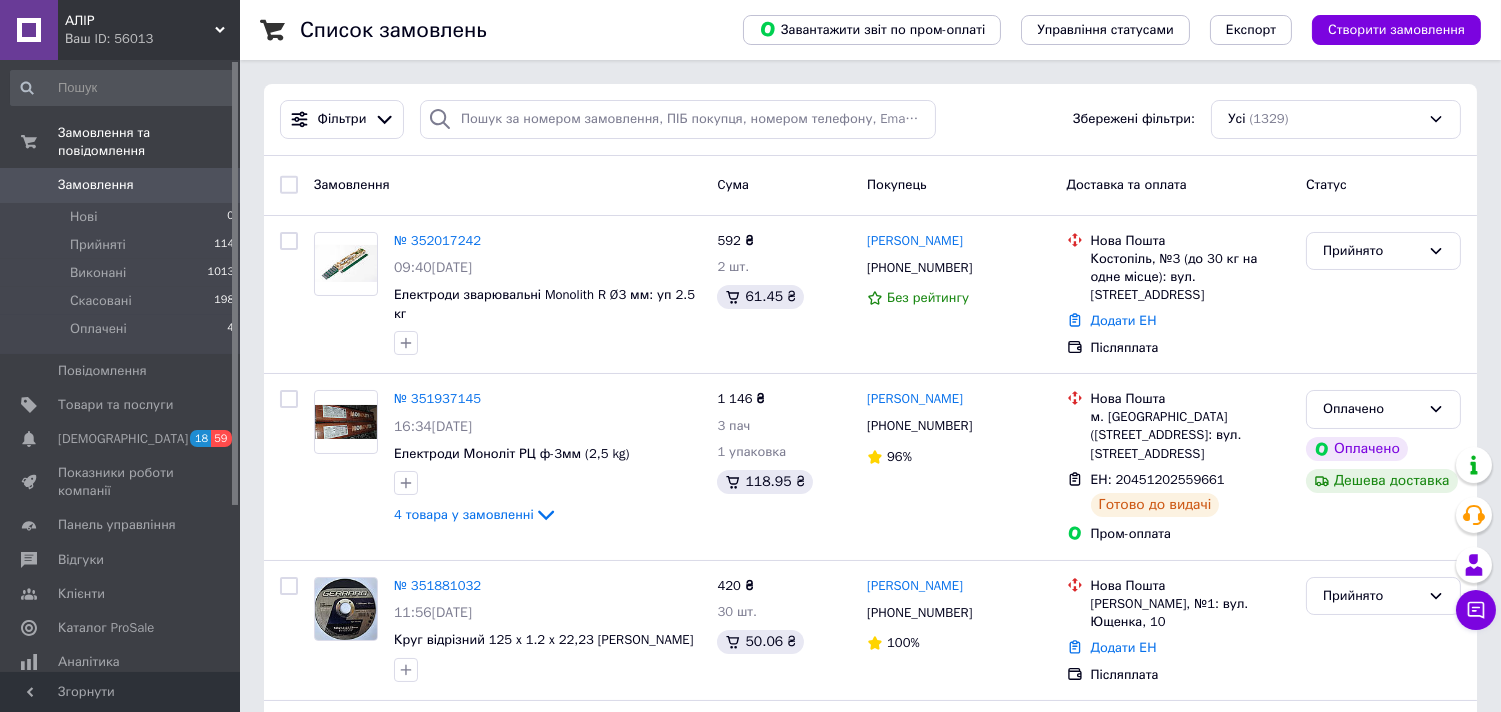click on "Замовлення" at bounding box center [96, 185] 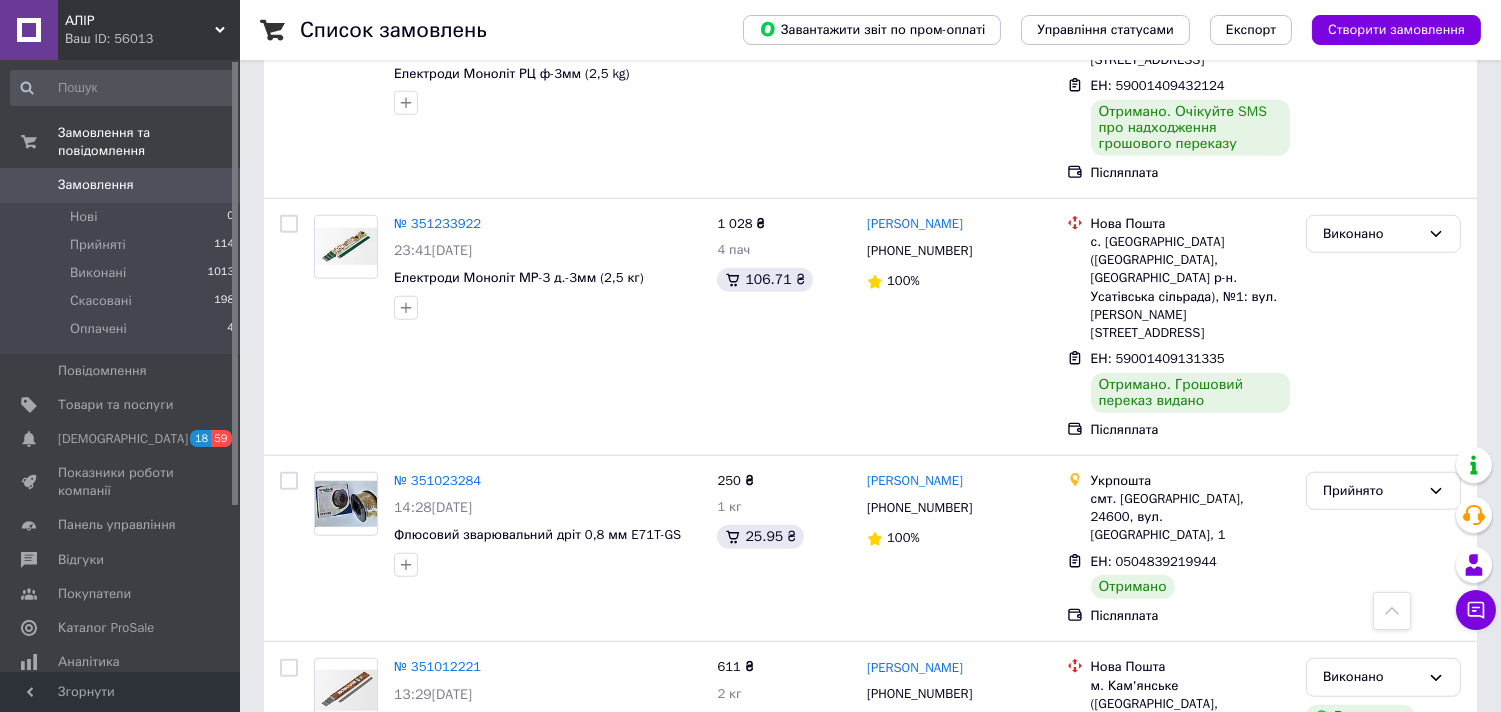 scroll, scrollTop: 3000, scrollLeft: 0, axis: vertical 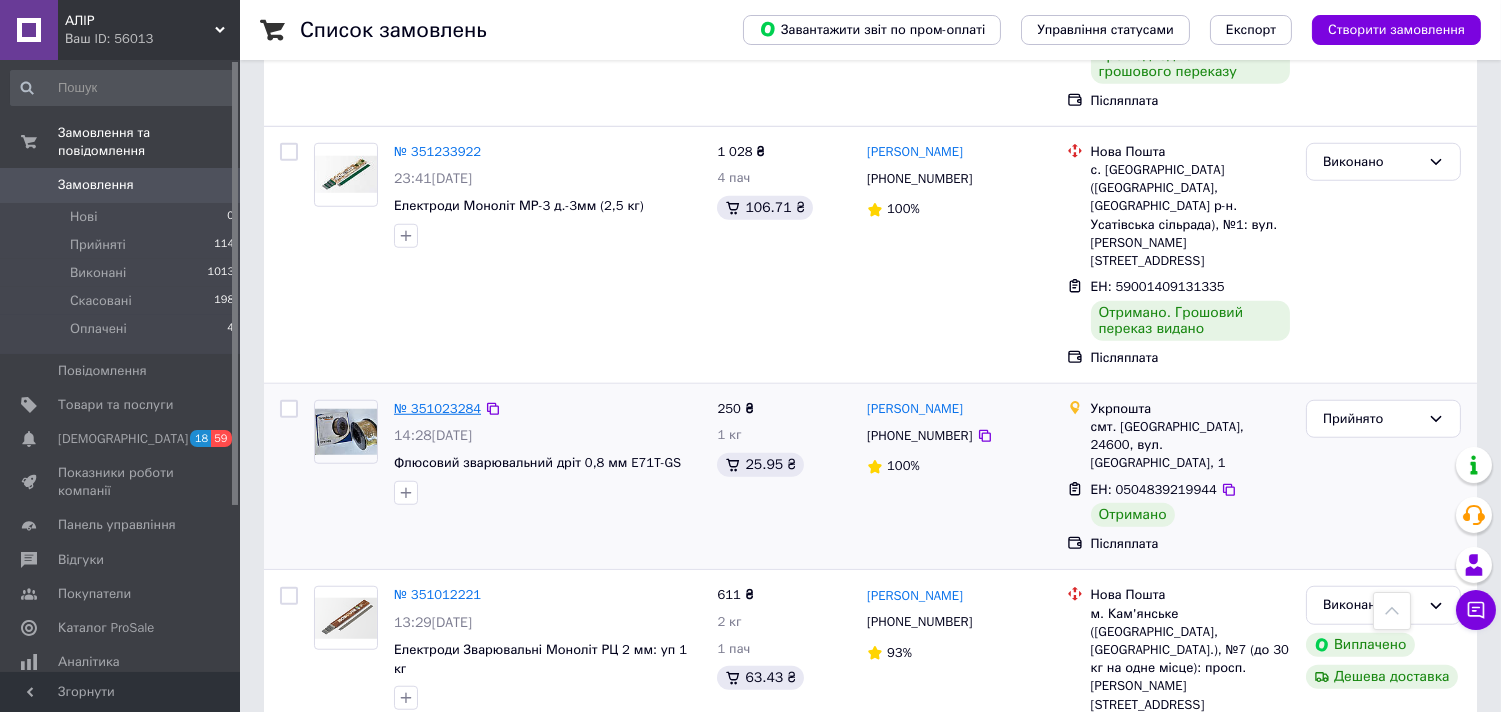 click on "№ 351023284" at bounding box center (437, 408) 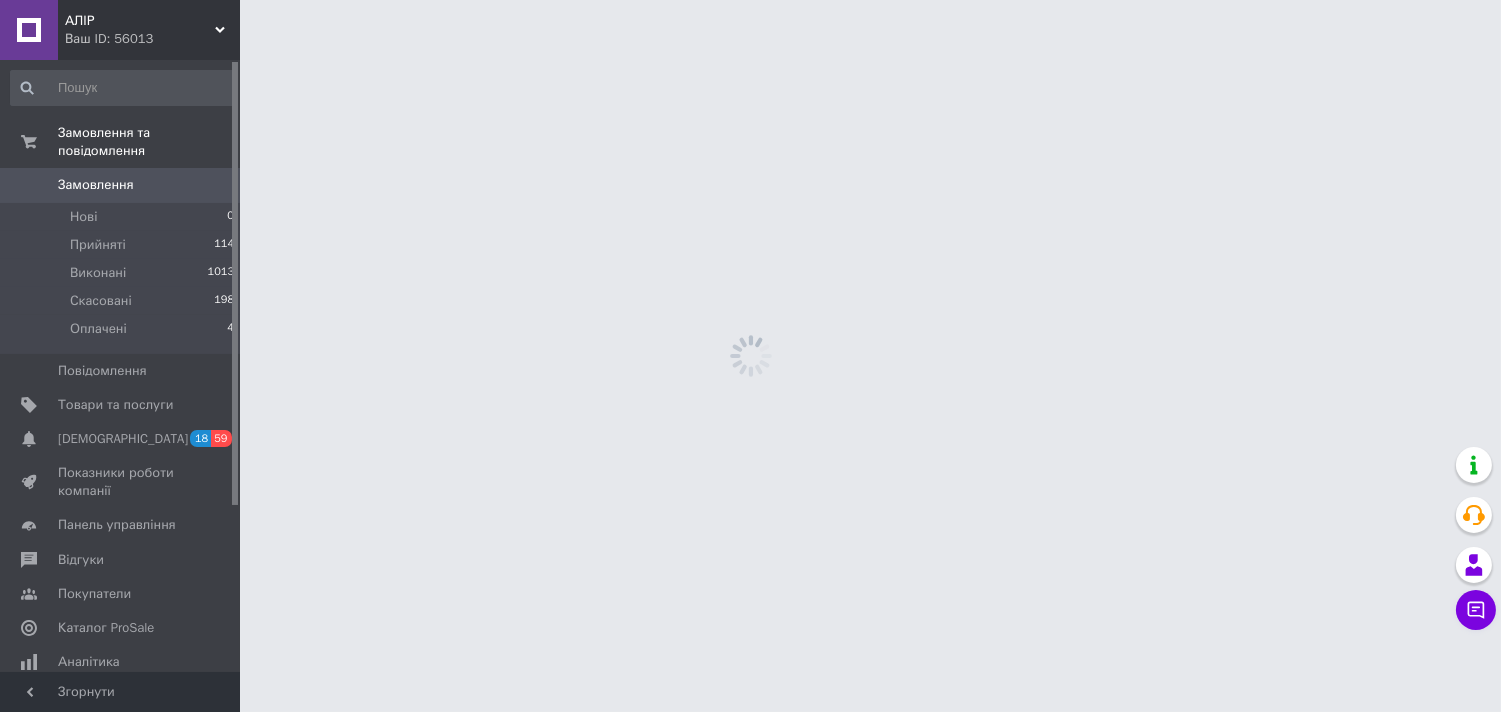 scroll, scrollTop: 0, scrollLeft: 0, axis: both 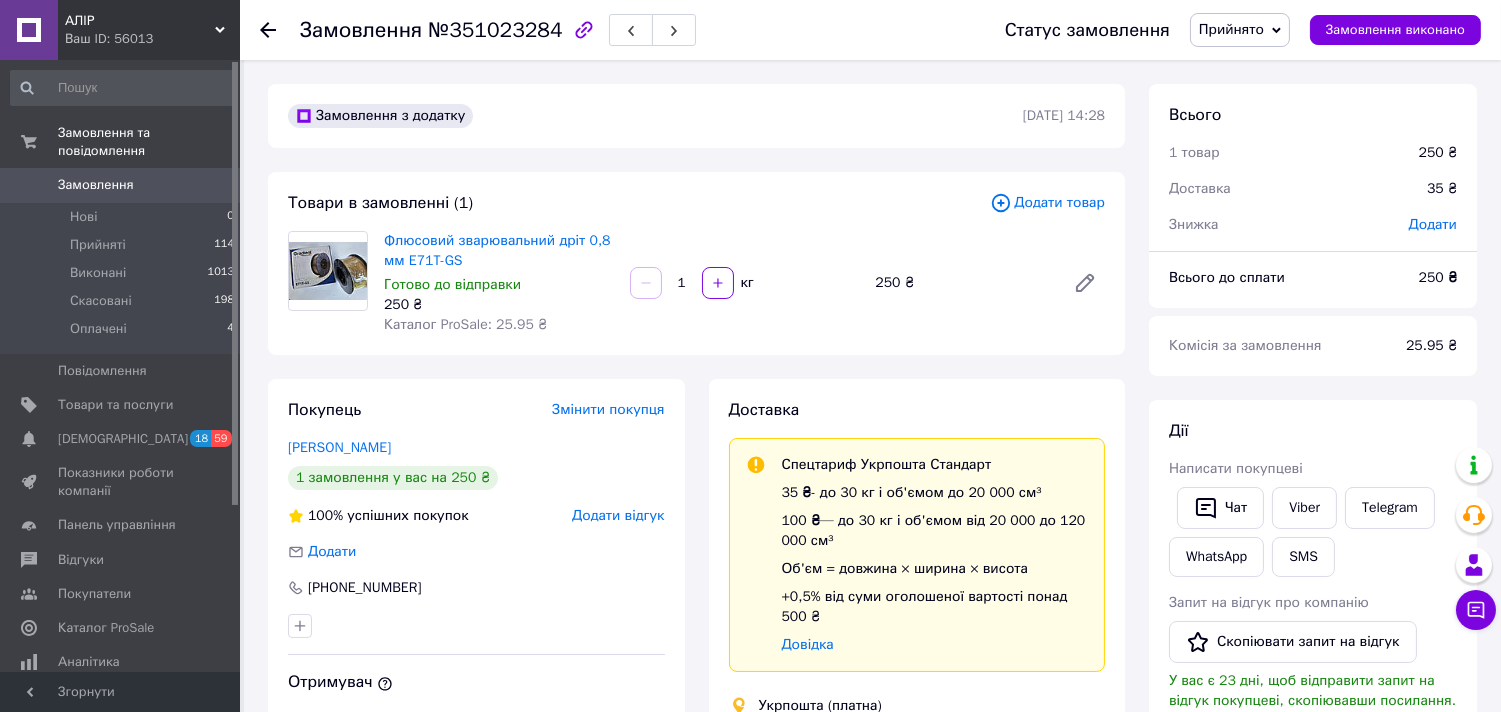 click 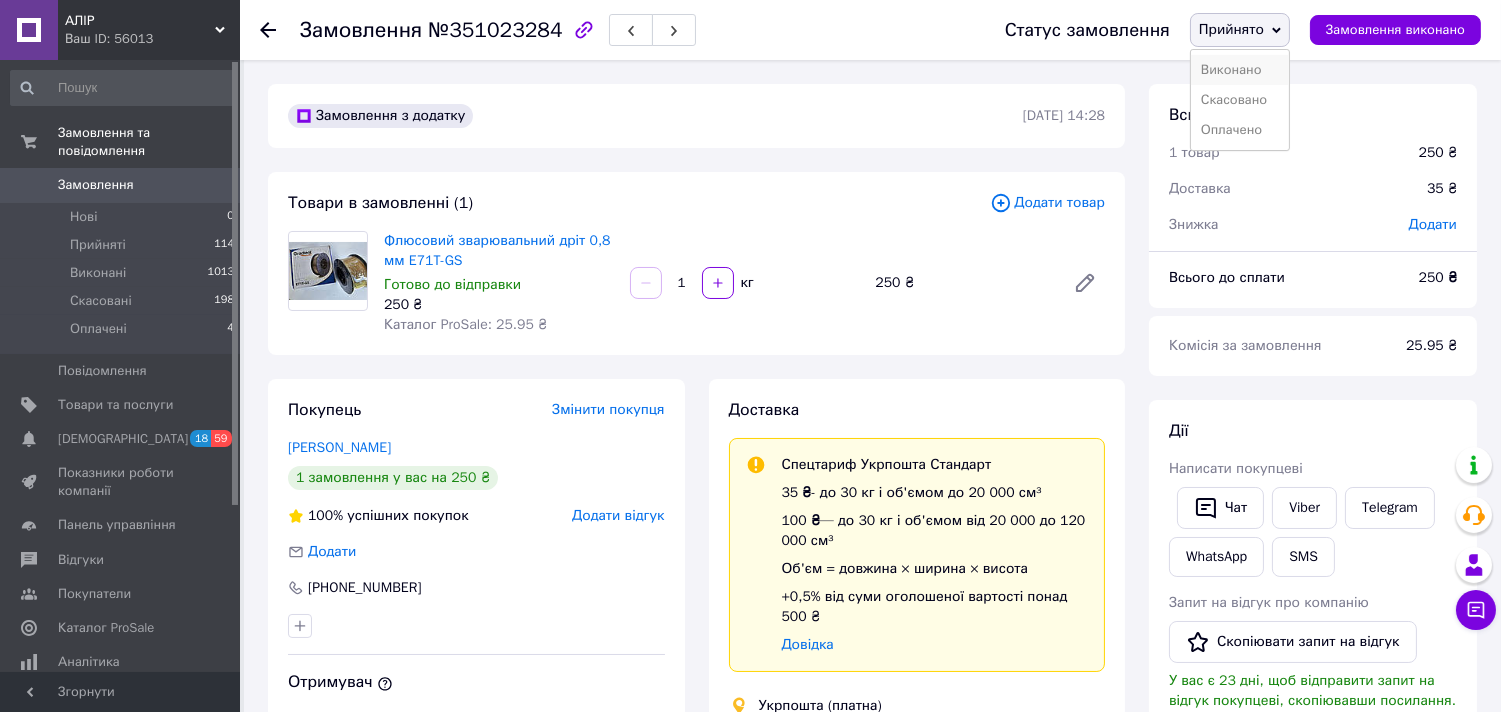 click on "Виконано" at bounding box center (1240, 70) 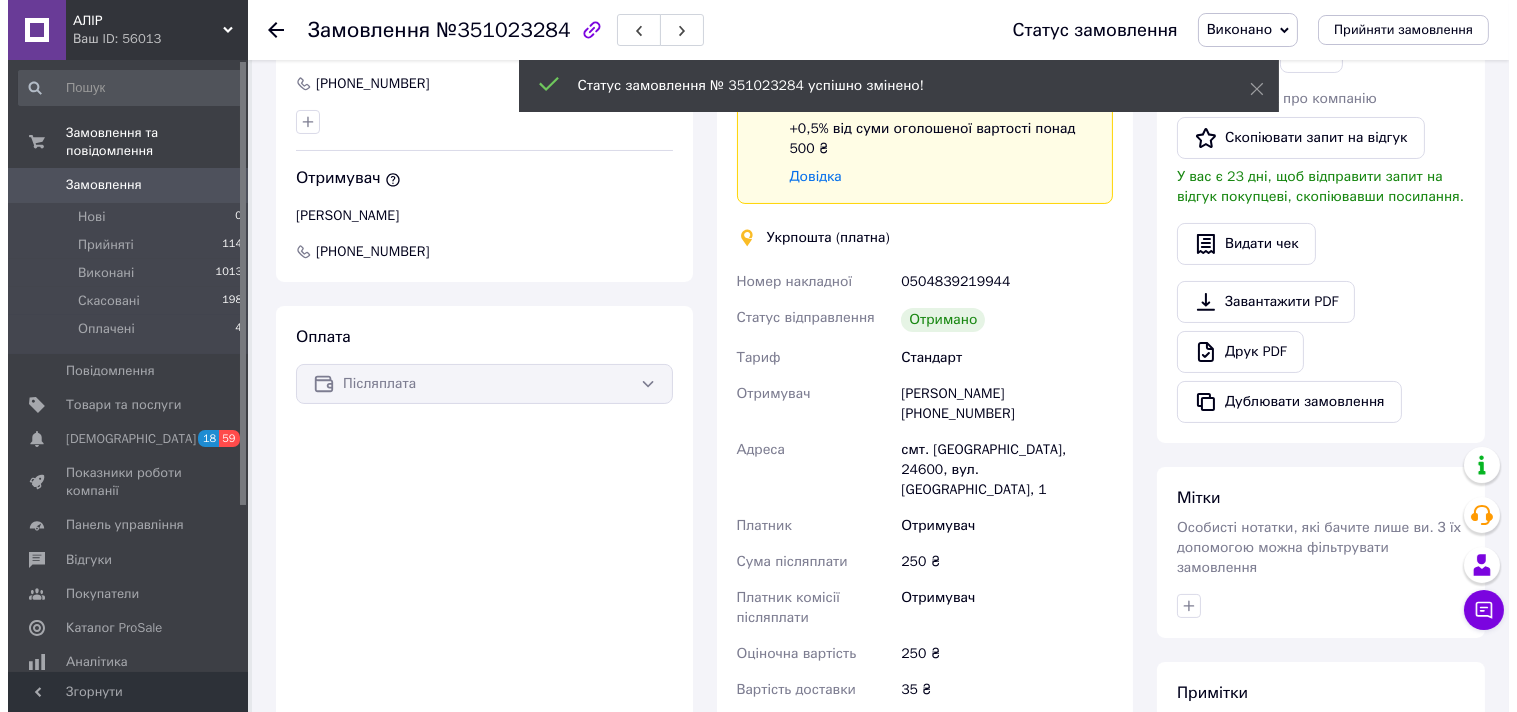 scroll, scrollTop: 333, scrollLeft: 0, axis: vertical 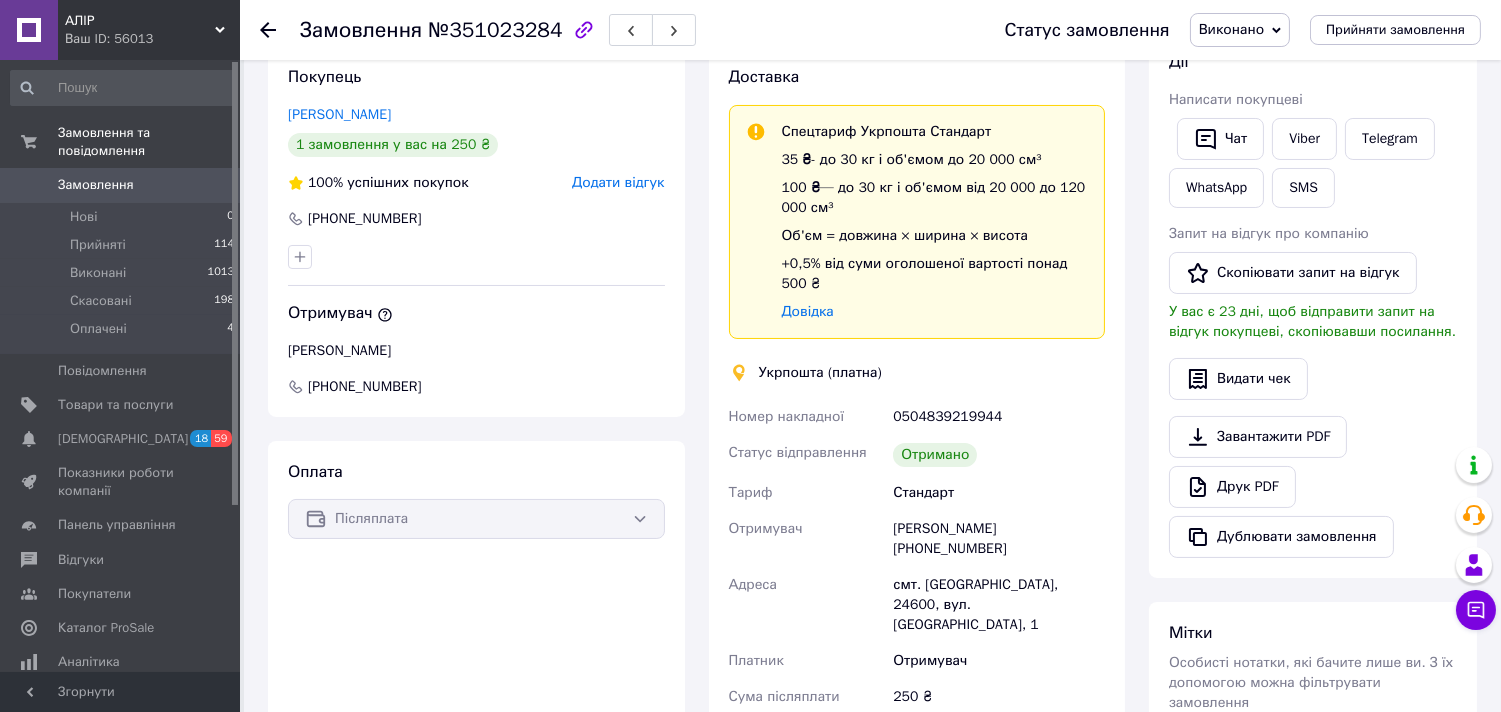 click on "Додати відгук" at bounding box center [618, 182] 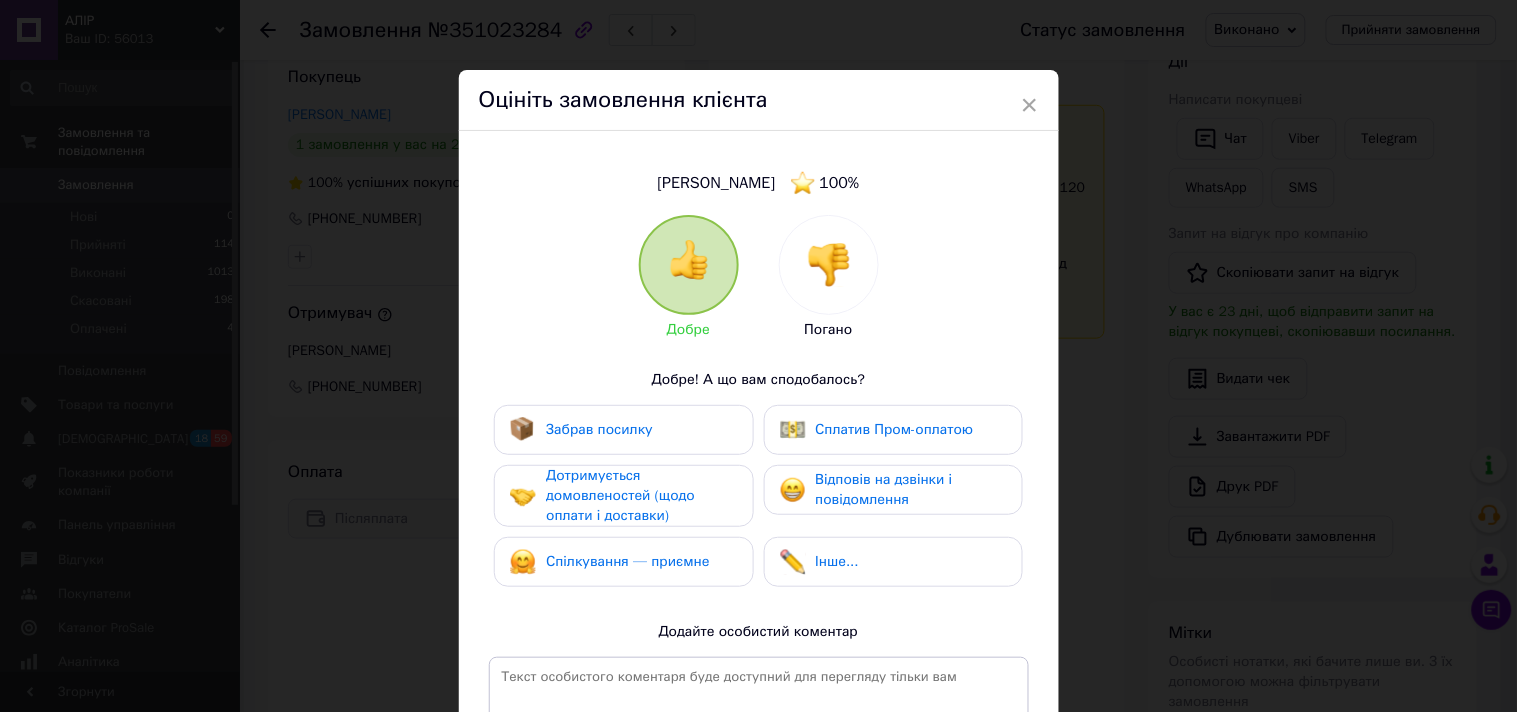 drag, startPoint x: 645, startPoint y: 427, endPoint x: 654, endPoint y: 480, distance: 53.75872 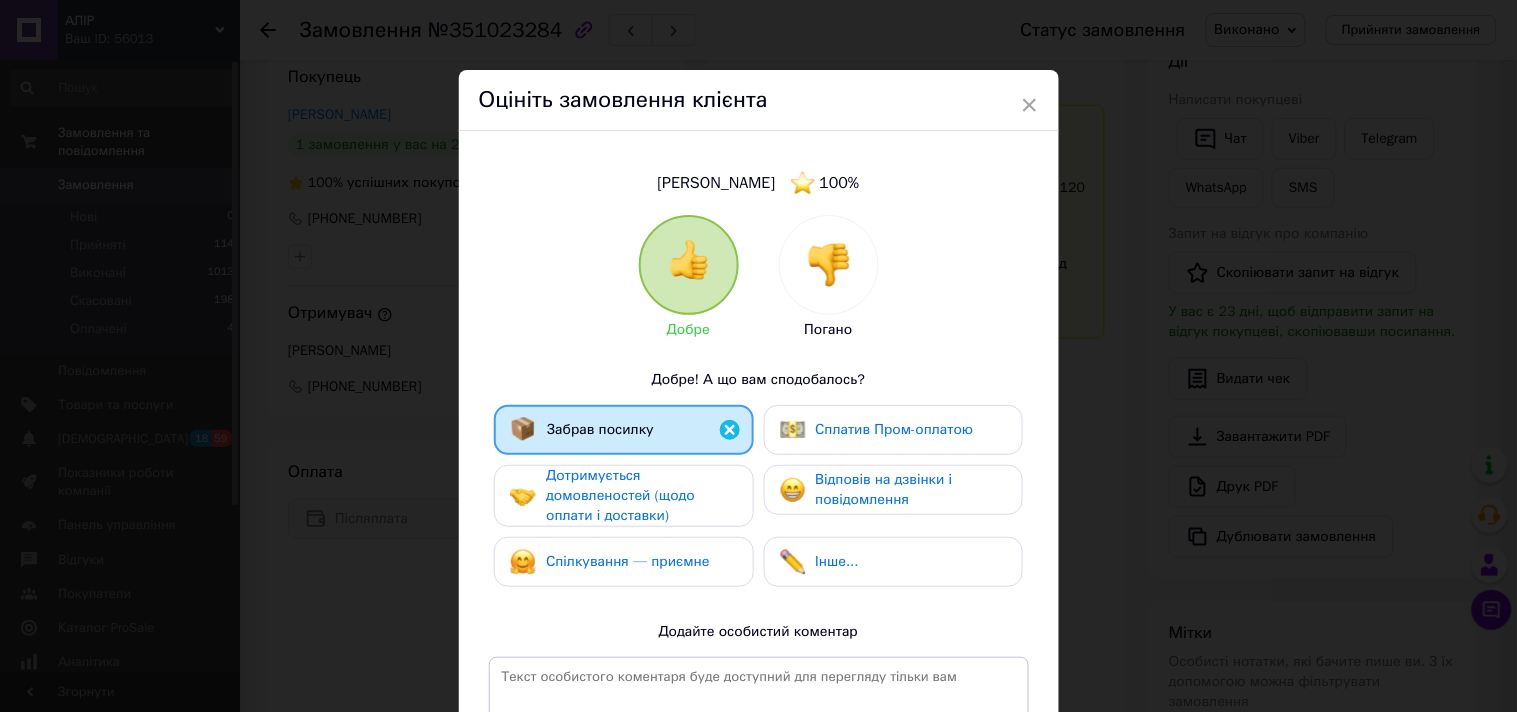 drag, startPoint x: 657, startPoint y: 492, endPoint x: 680, endPoint y: 551, distance: 63.324562 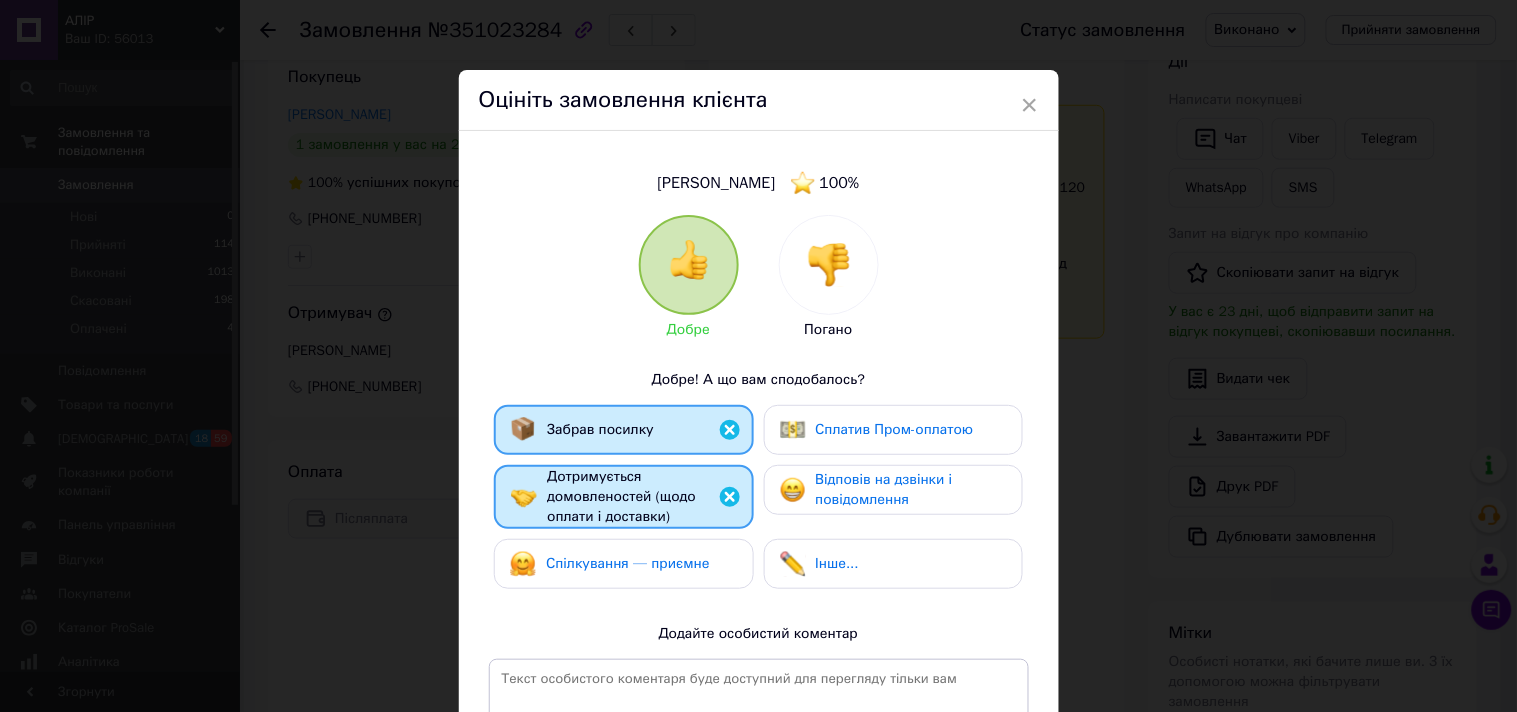click on "Спілкування — приємне" at bounding box center [610, 564] 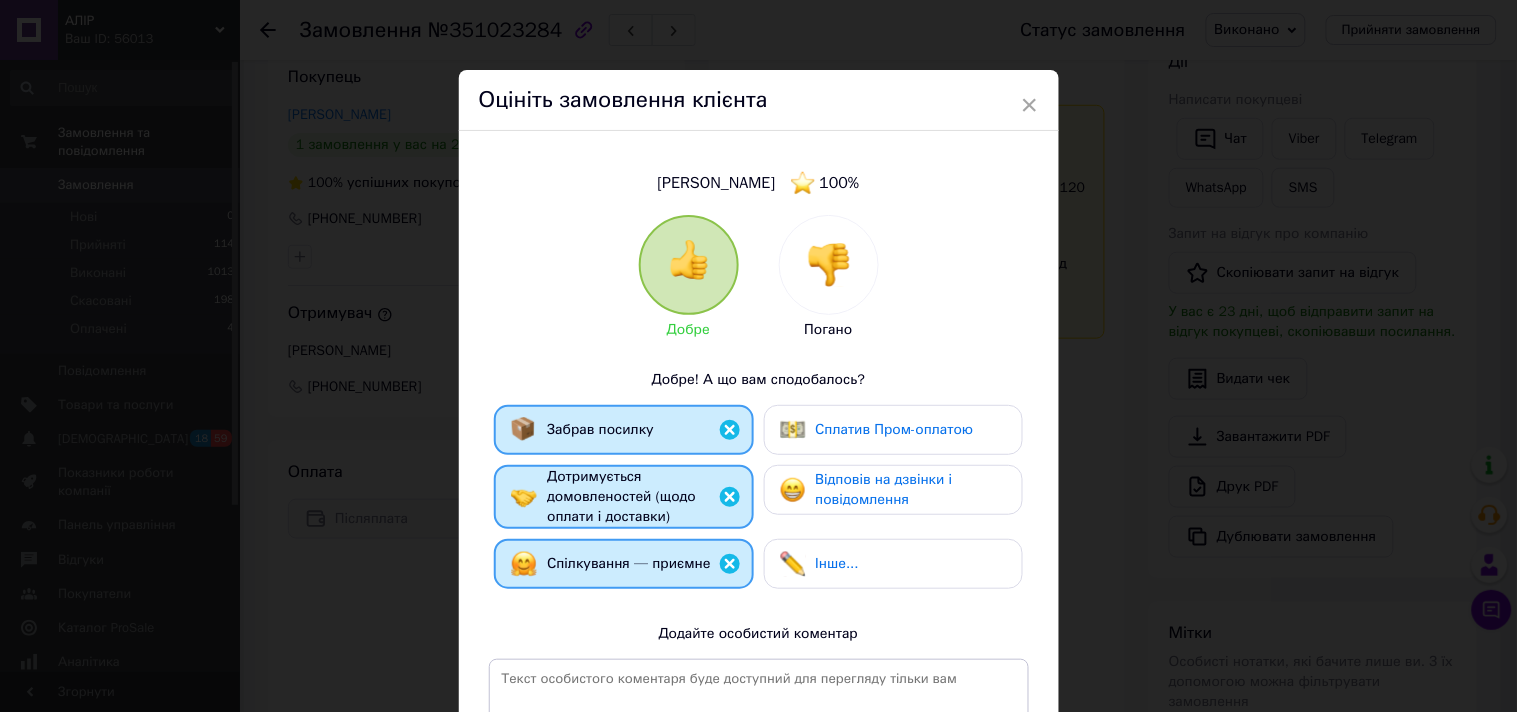 click on "Сплатив Пром-оплатою" at bounding box center [877, 430] 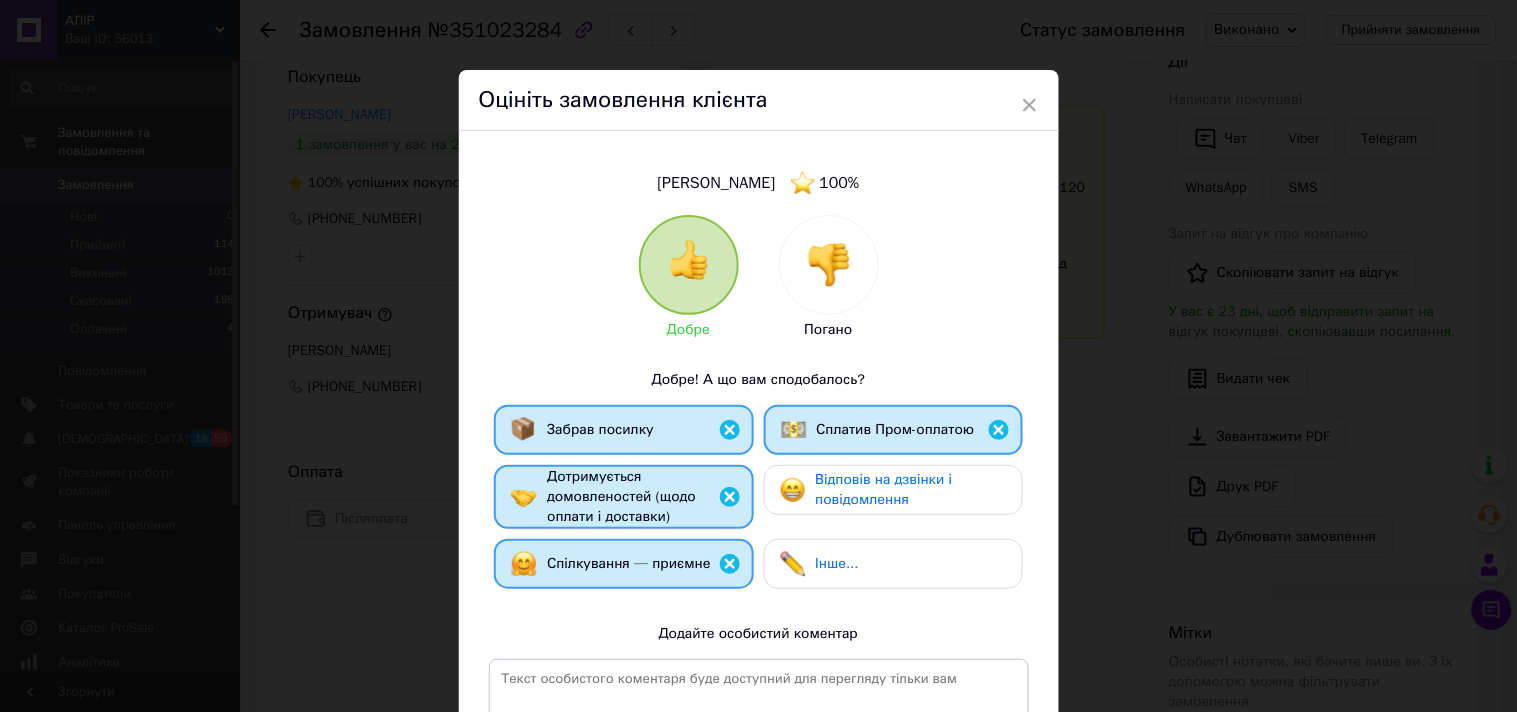 drag, startPoint x: 934, startPoint y: 487, endPoint x: 966, endPoint y: 532, distance: 55.21775 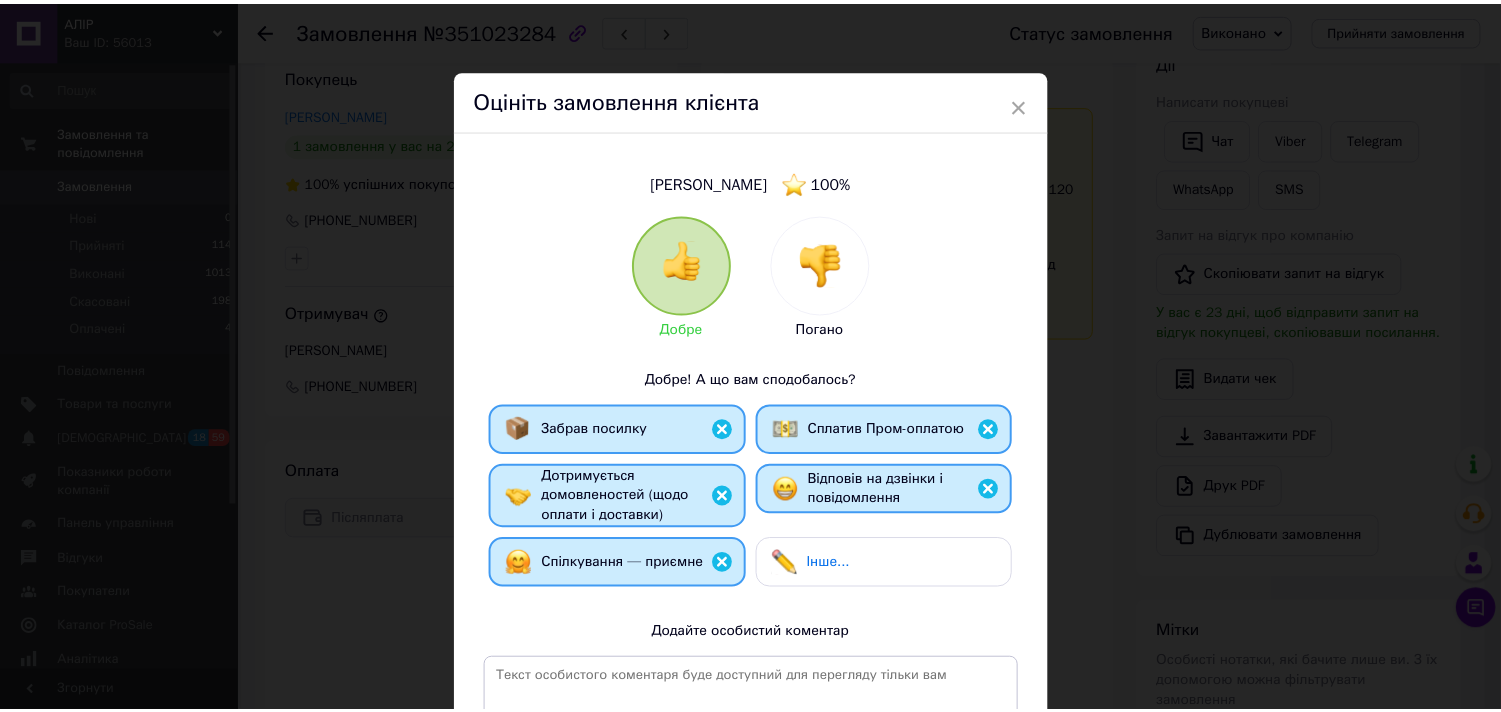 scroll, scrollTop: 278, scrollLeft: 0, axis: vertical 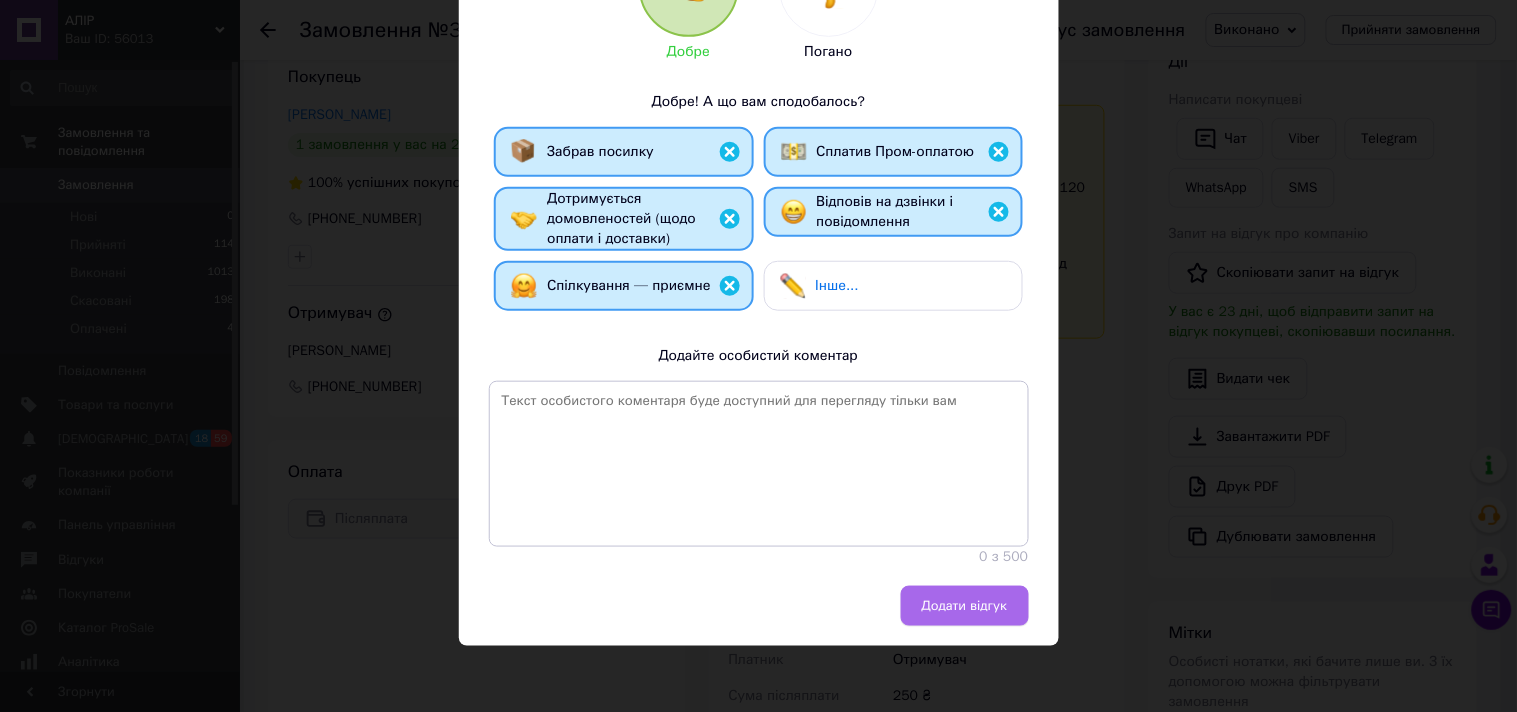 click on "Додати відгук" at bounding box center [965, 606] 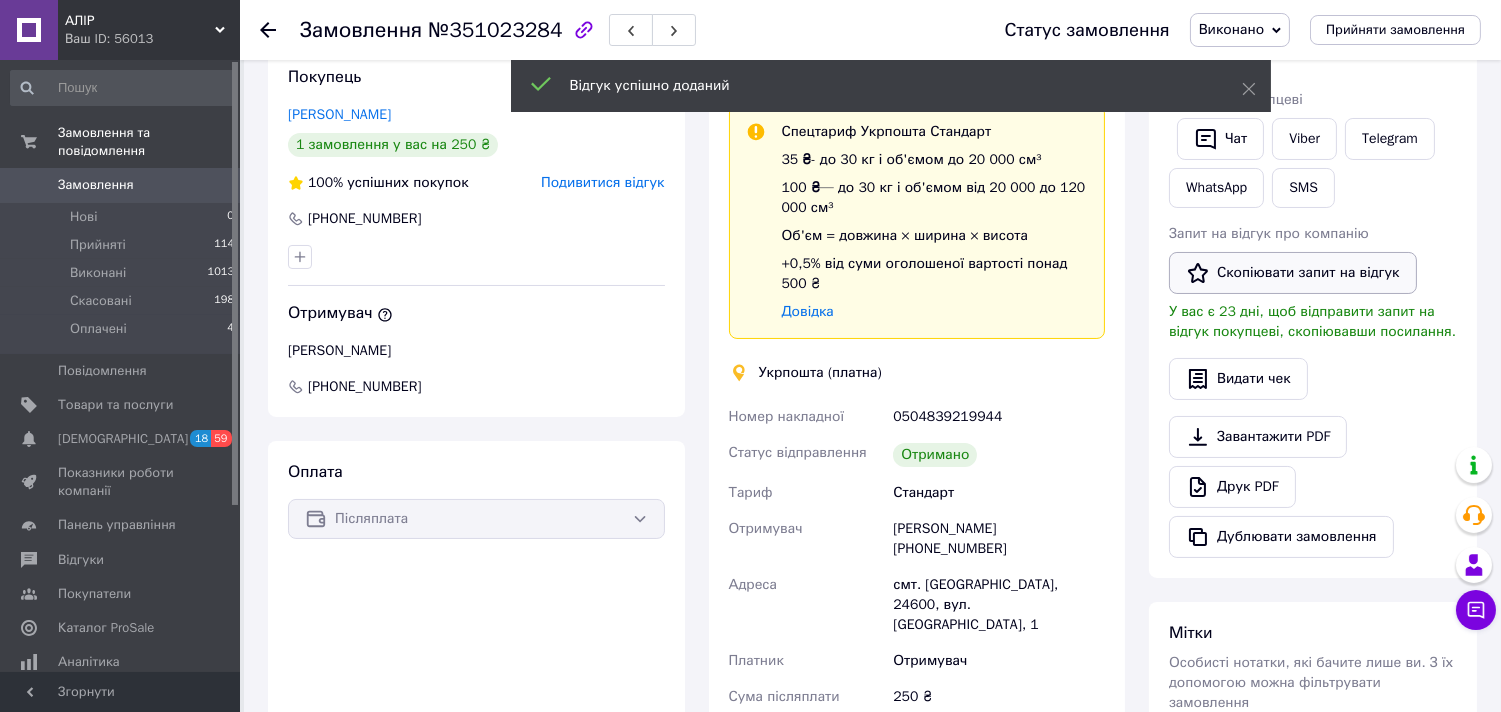 click on "Скопіювати запит на відгук" at bounding box center (1293, 273) 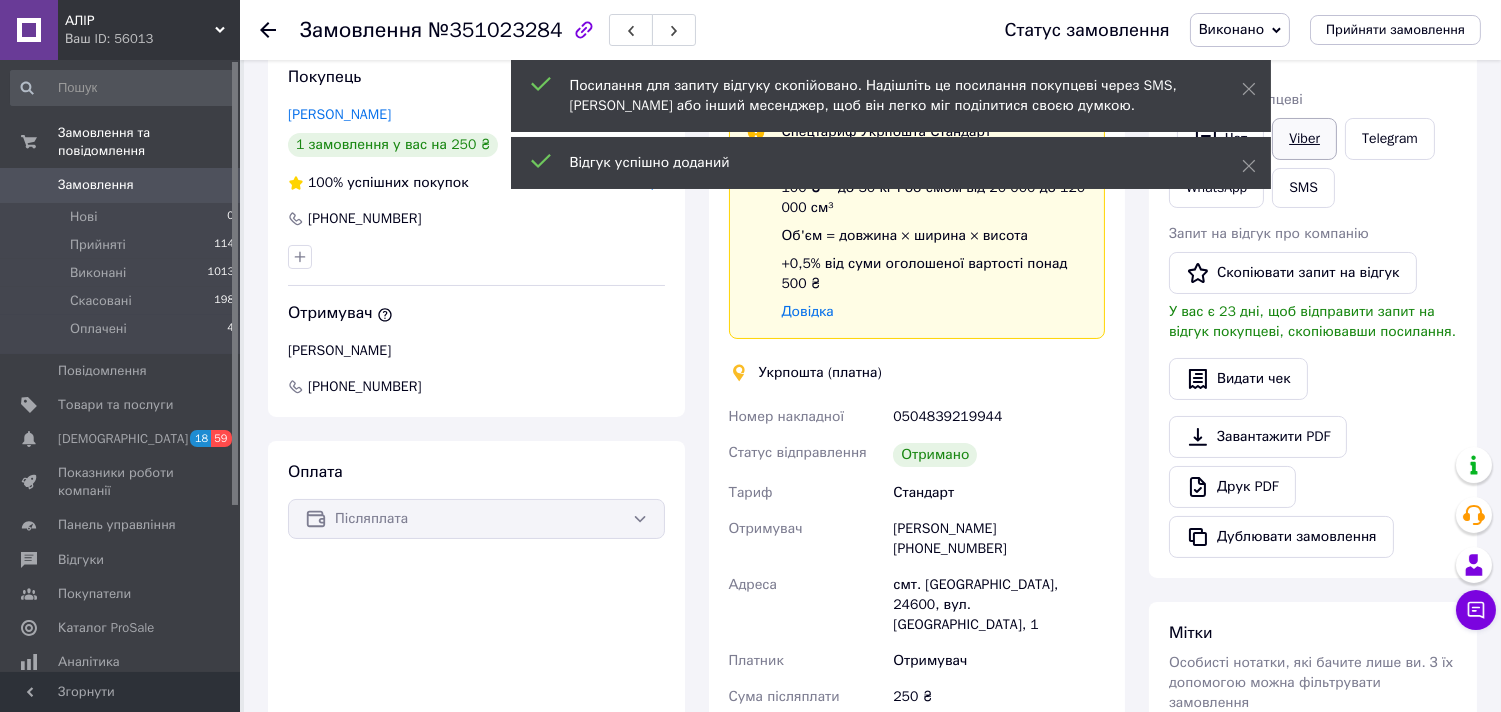 click on "Viber" at bounding box center [1304, 139] 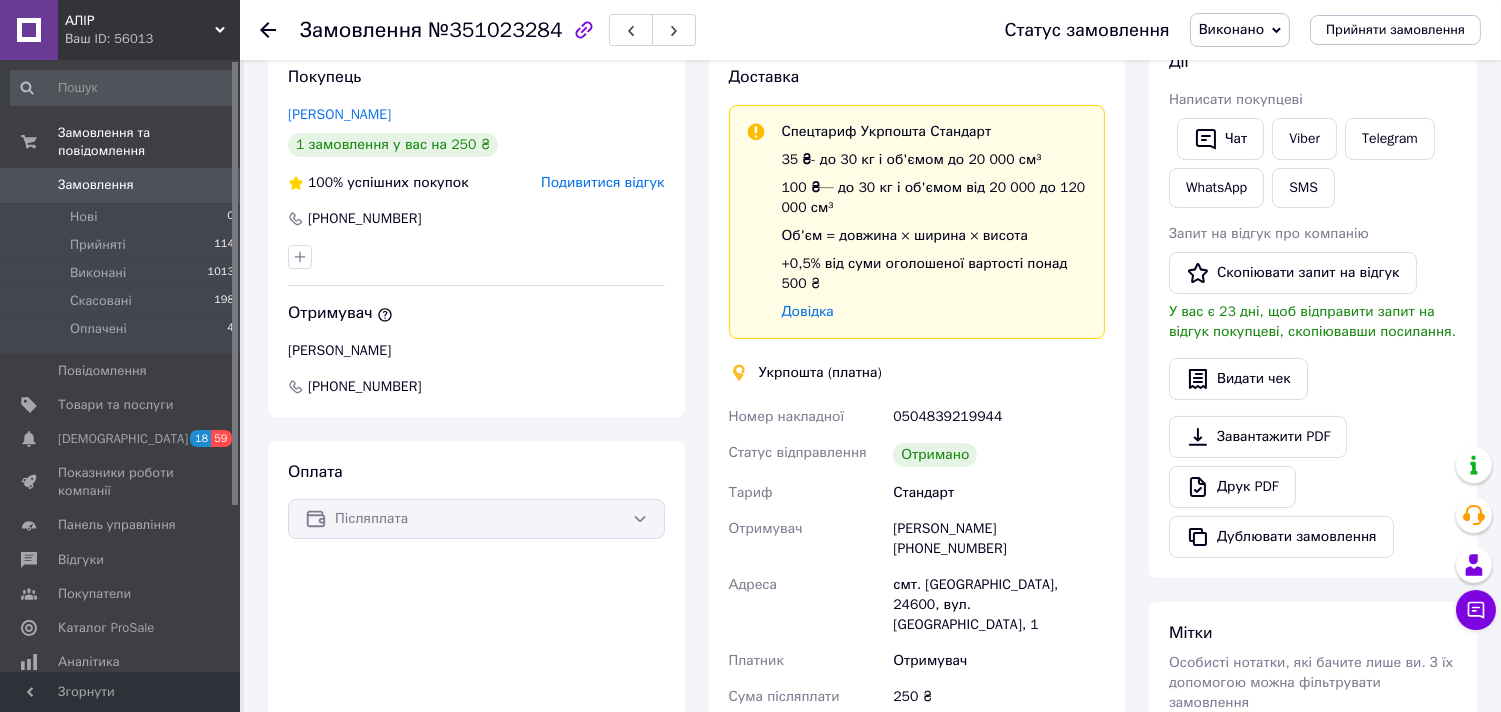 click on "Замовлення" at bounding box center (96, 185) 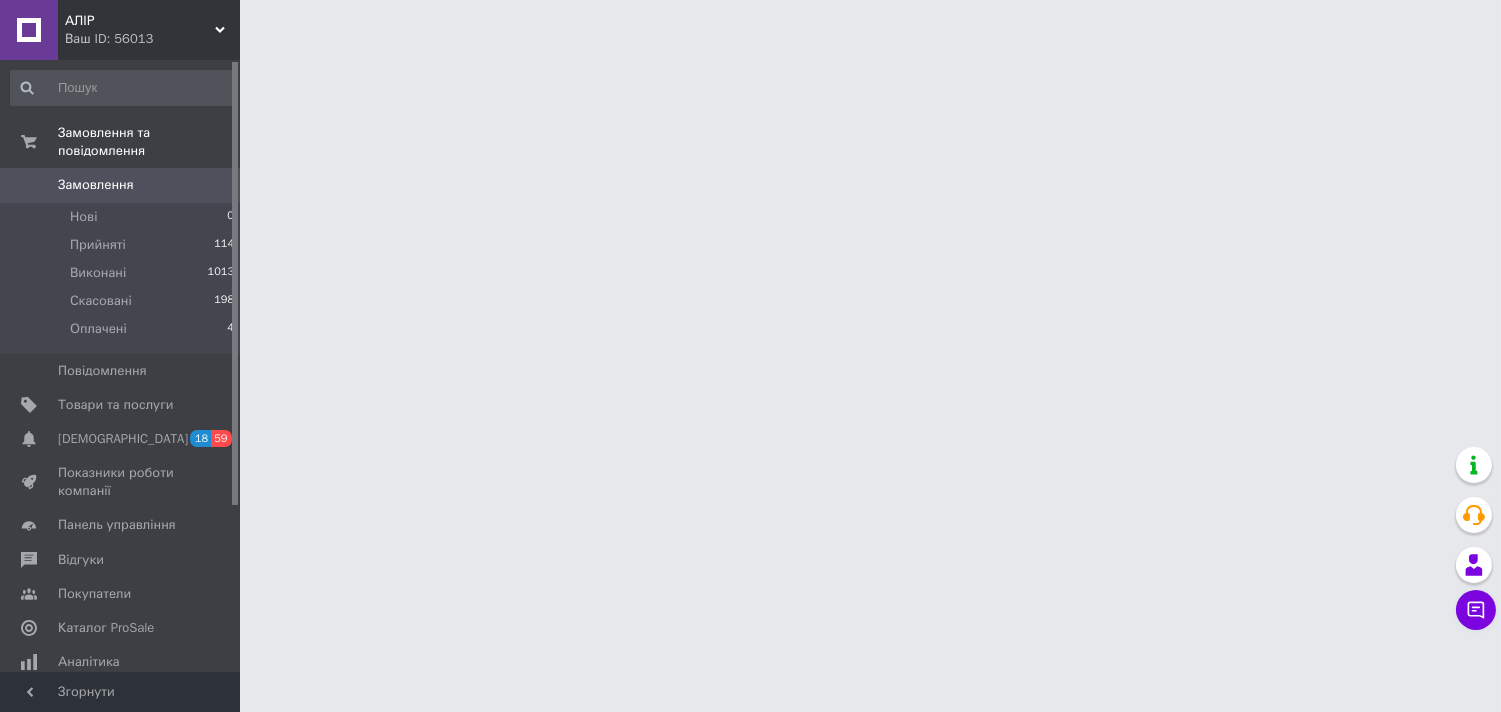 scroll, scrollTop: 0, scrollLeft: 0, axis: both 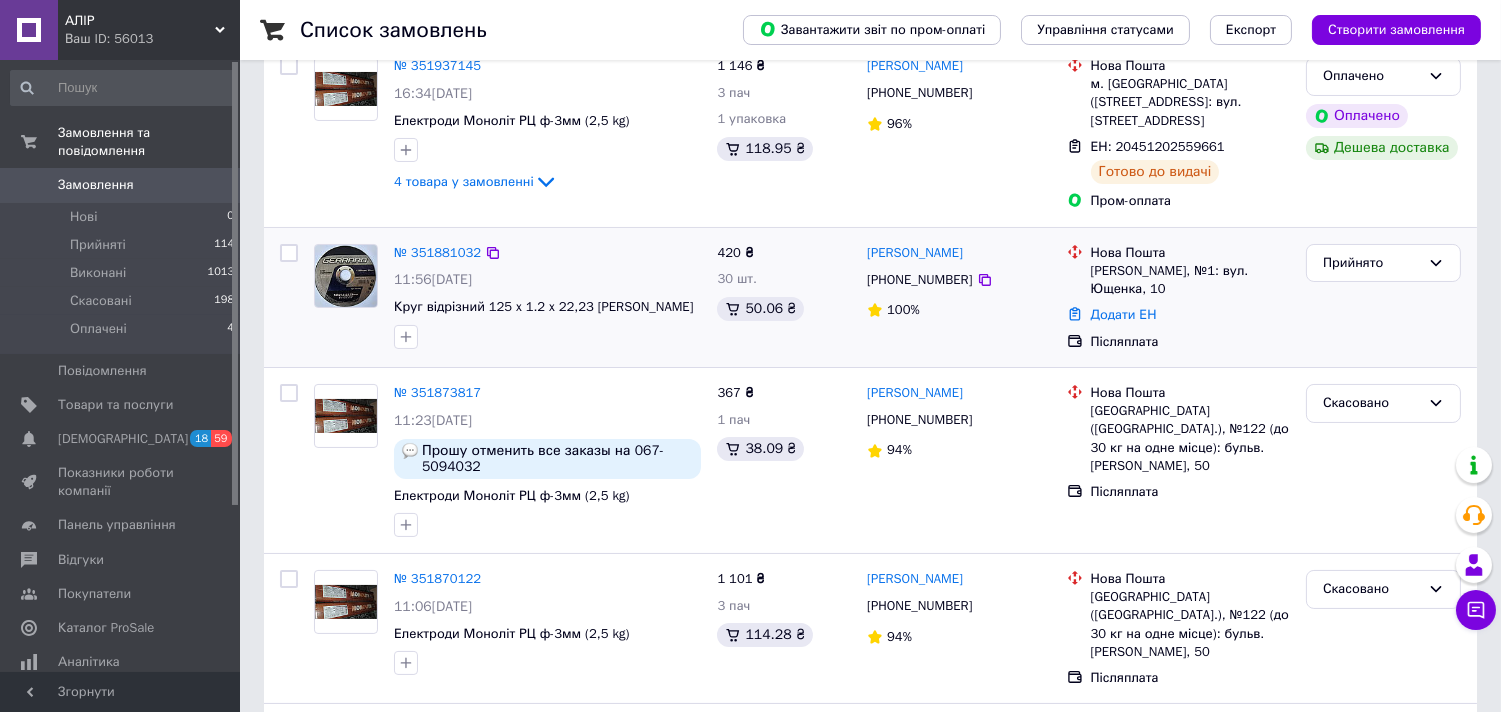 click on "Післяплата" at bounding box center (1190, 342) 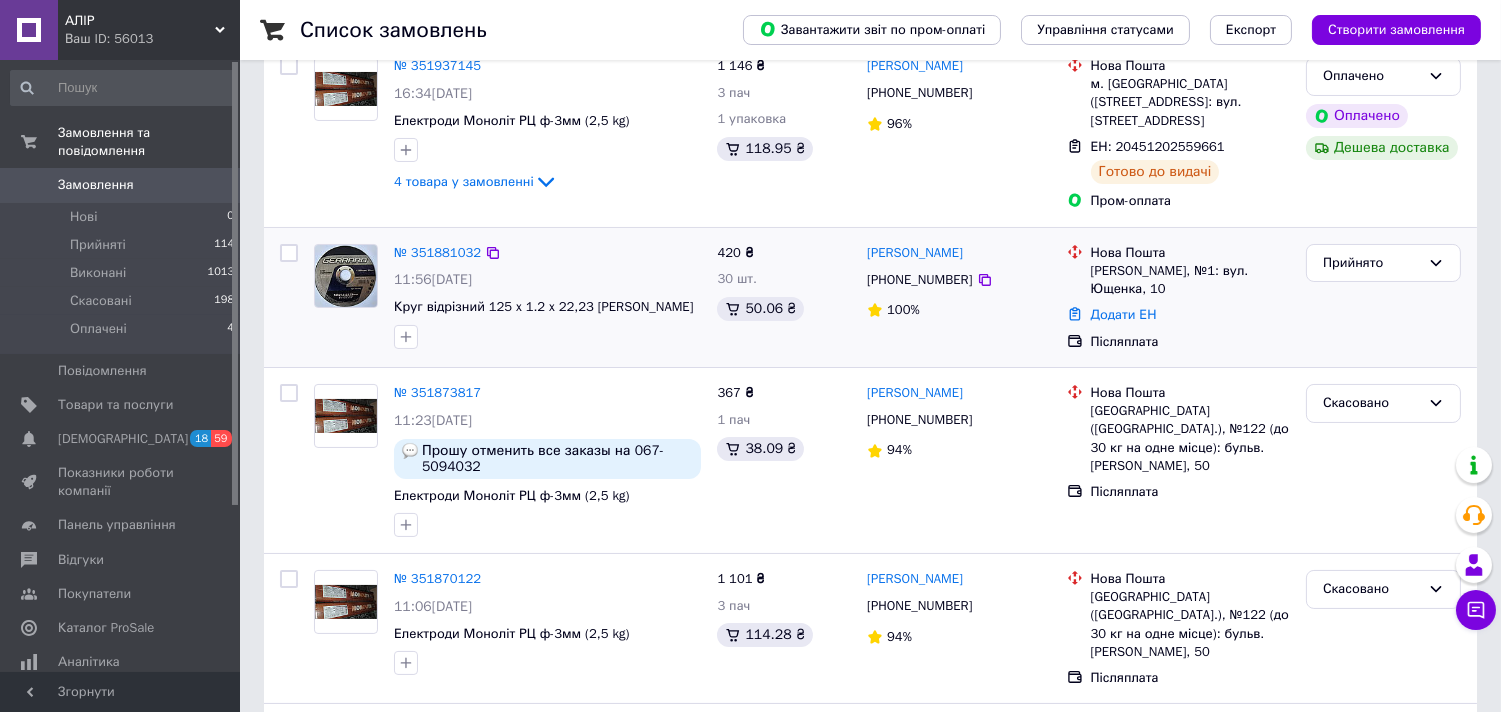 click on "Післяплата" at bounding box center (1190, 342) 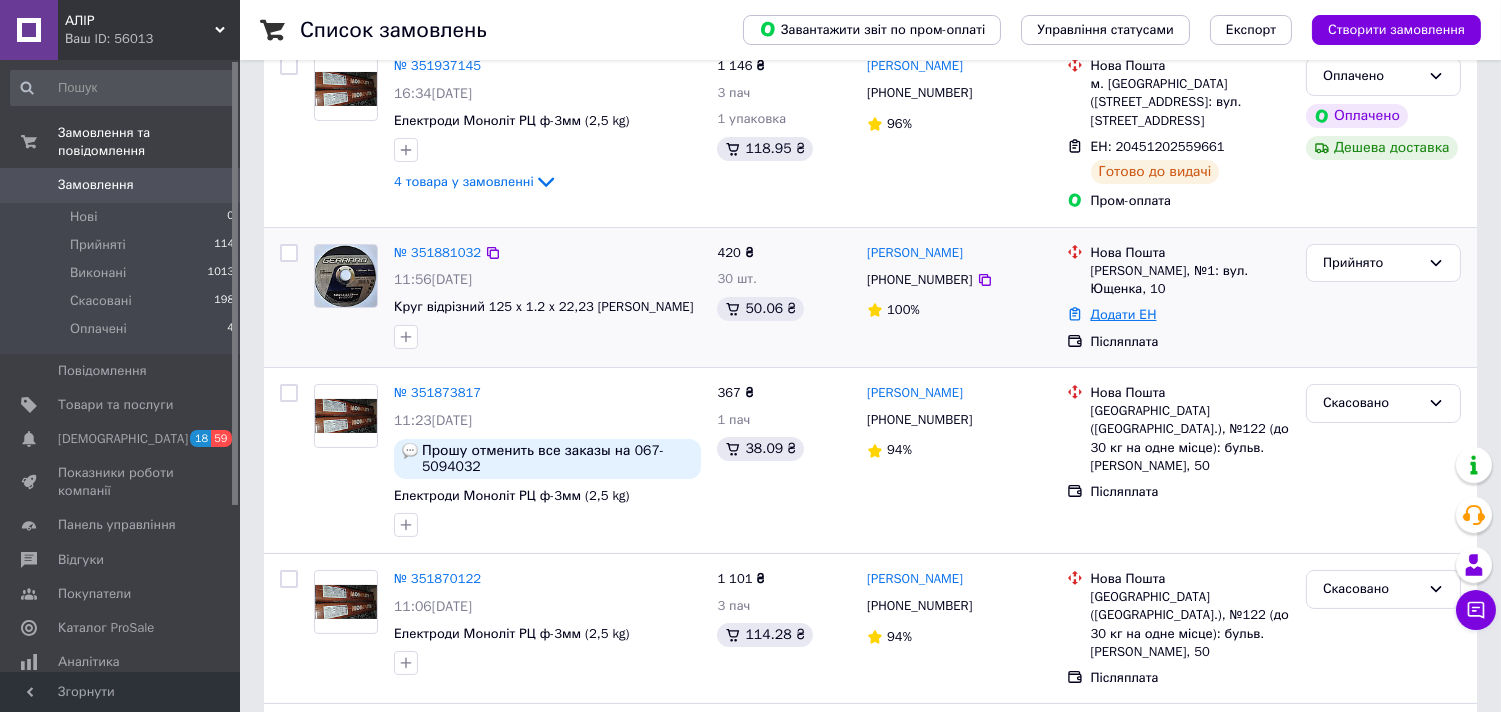 click on "Додати ЕН" at bounding box center [1124, 314] 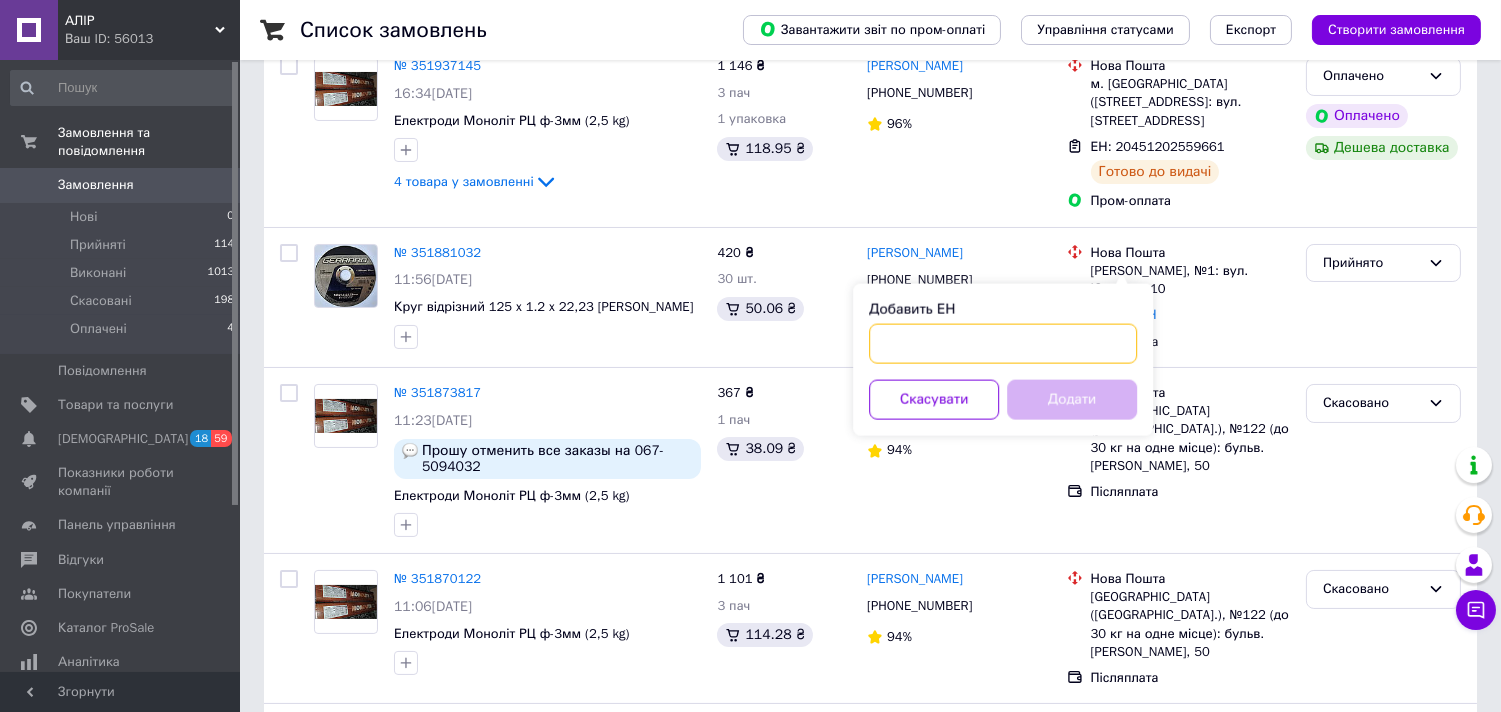 click on "Добавить ЕН" at bounding box center (1003, 344) 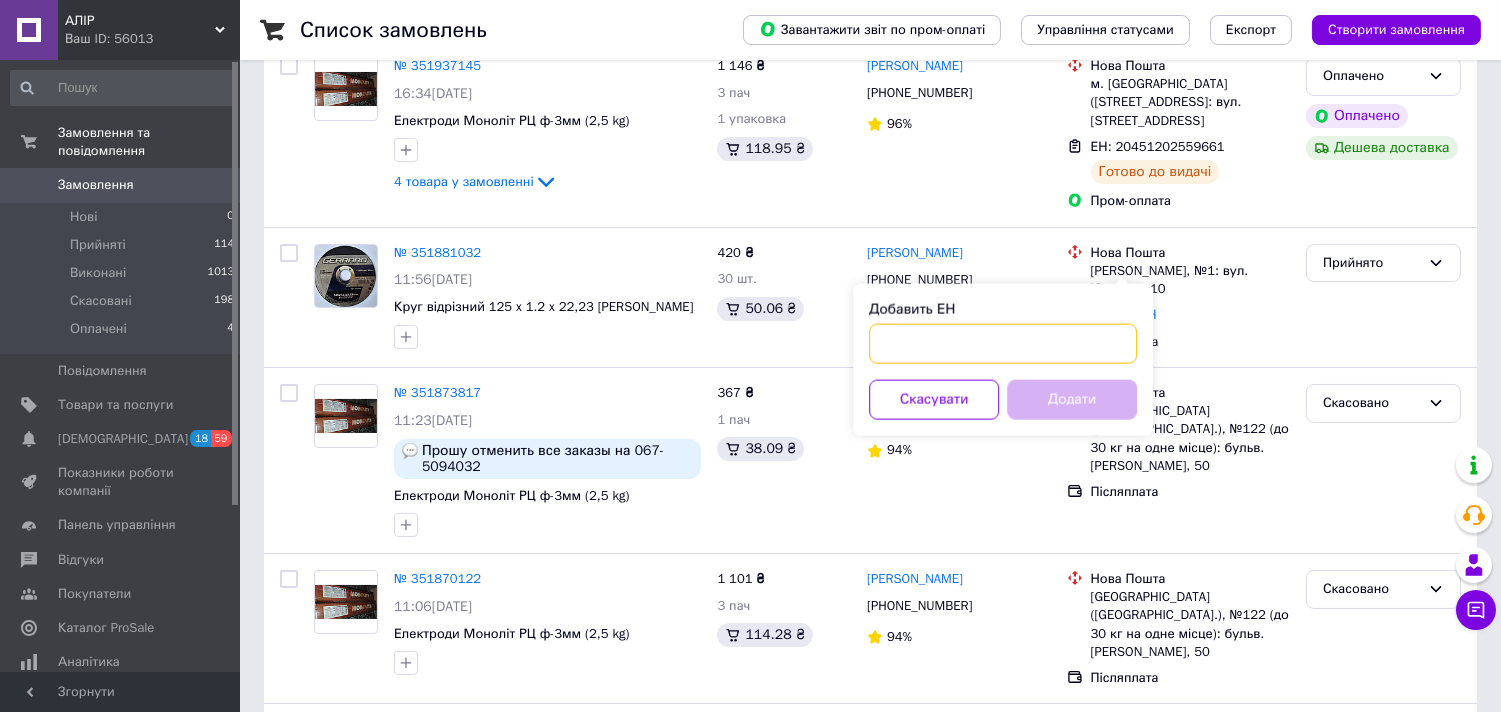 click on "Добавить ЕН" at bounding box center (1003, 344) 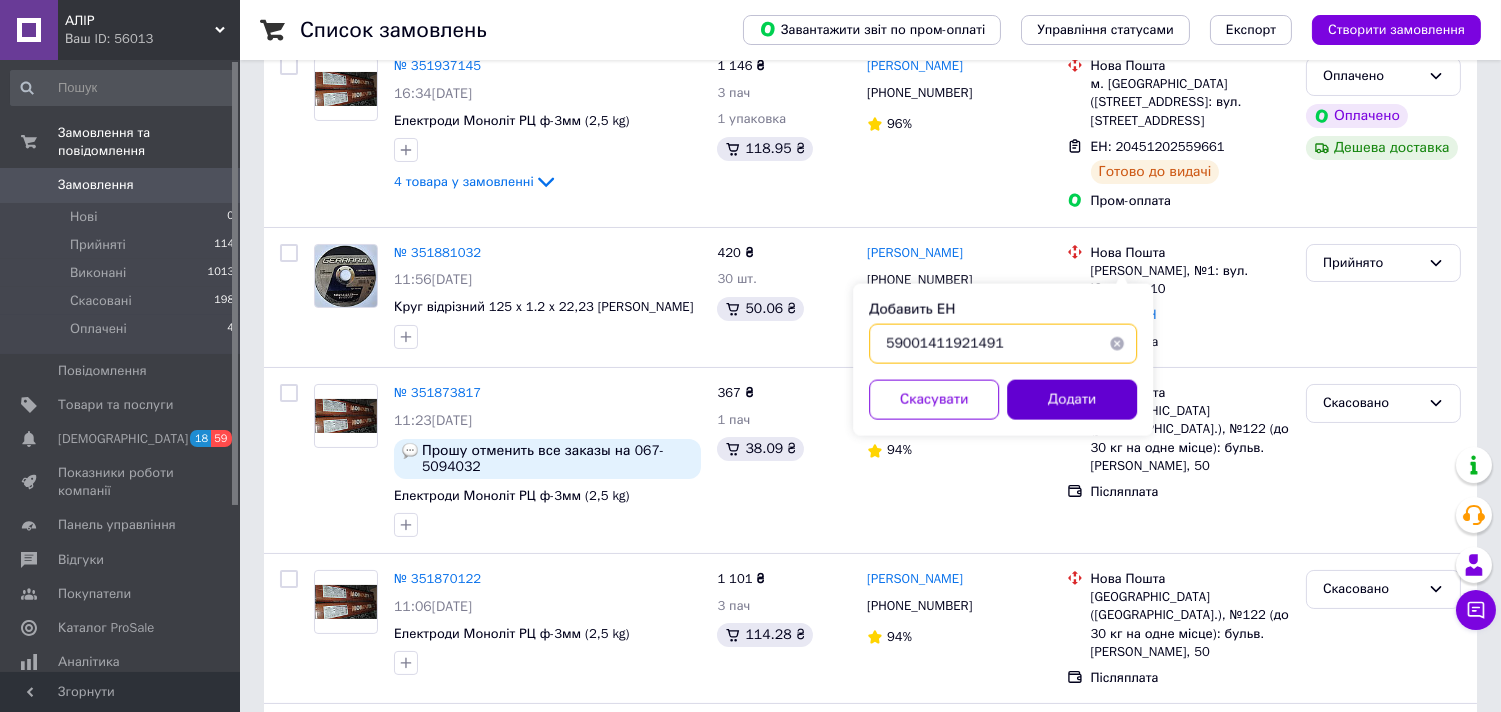 type on "59001411921491" 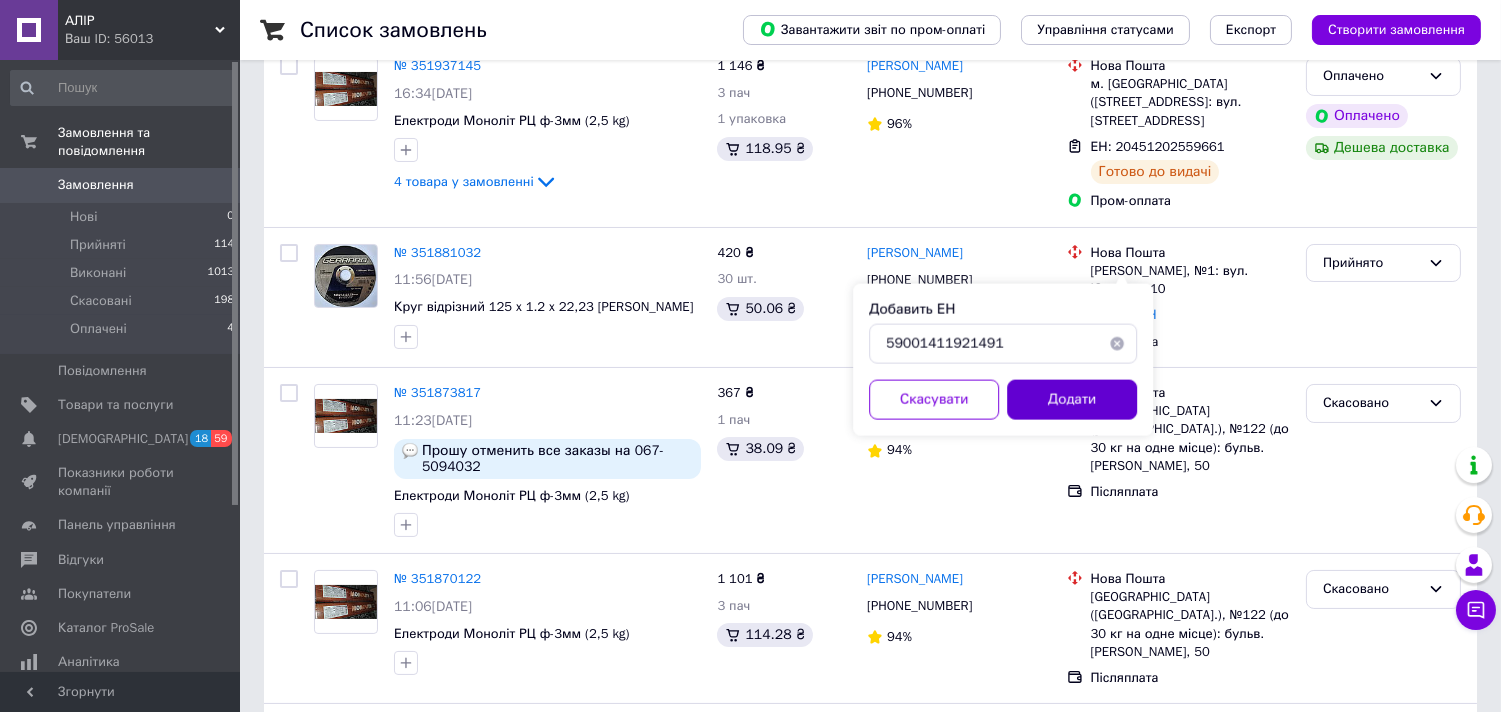 click on "Додати" at bounding box center (1072, 400) 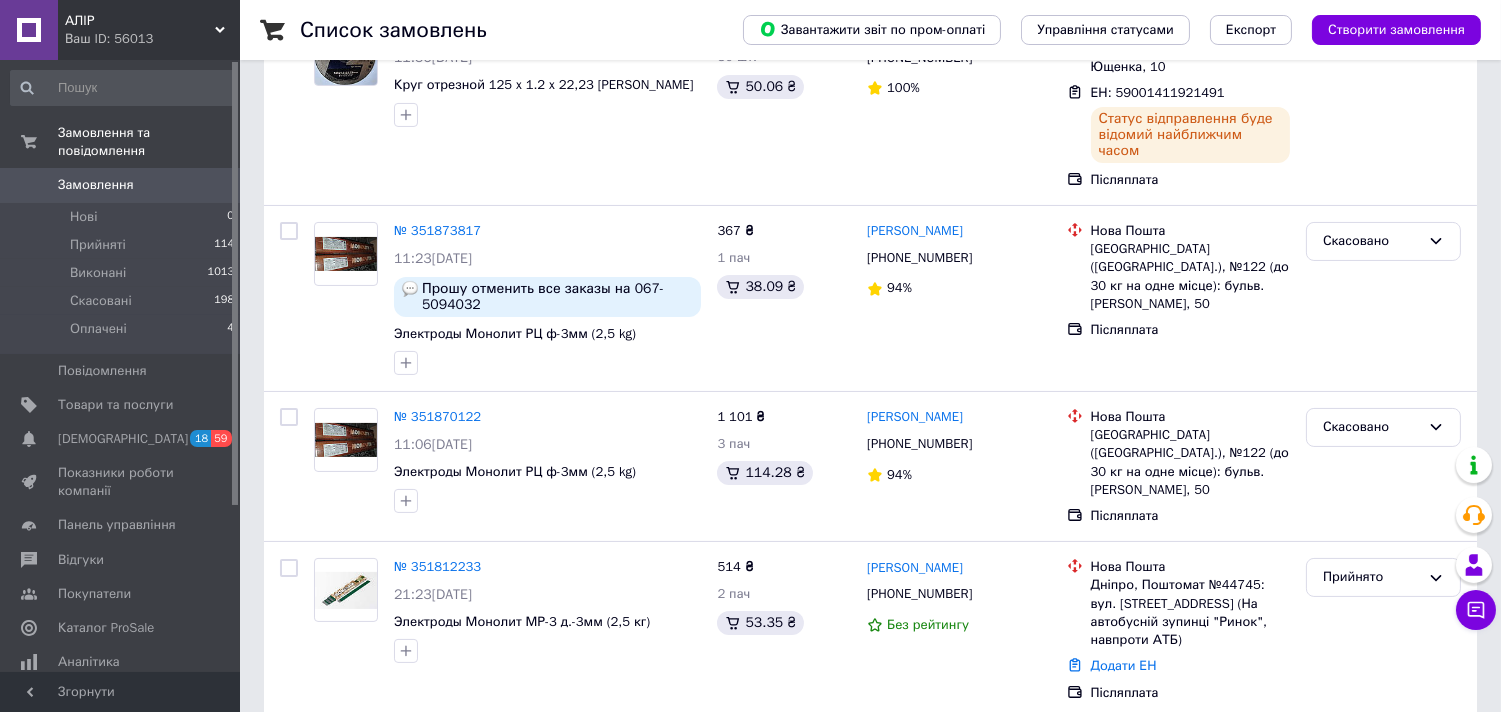scroll, scrollTop: 777, scrollLeft: 0, axis: vertical 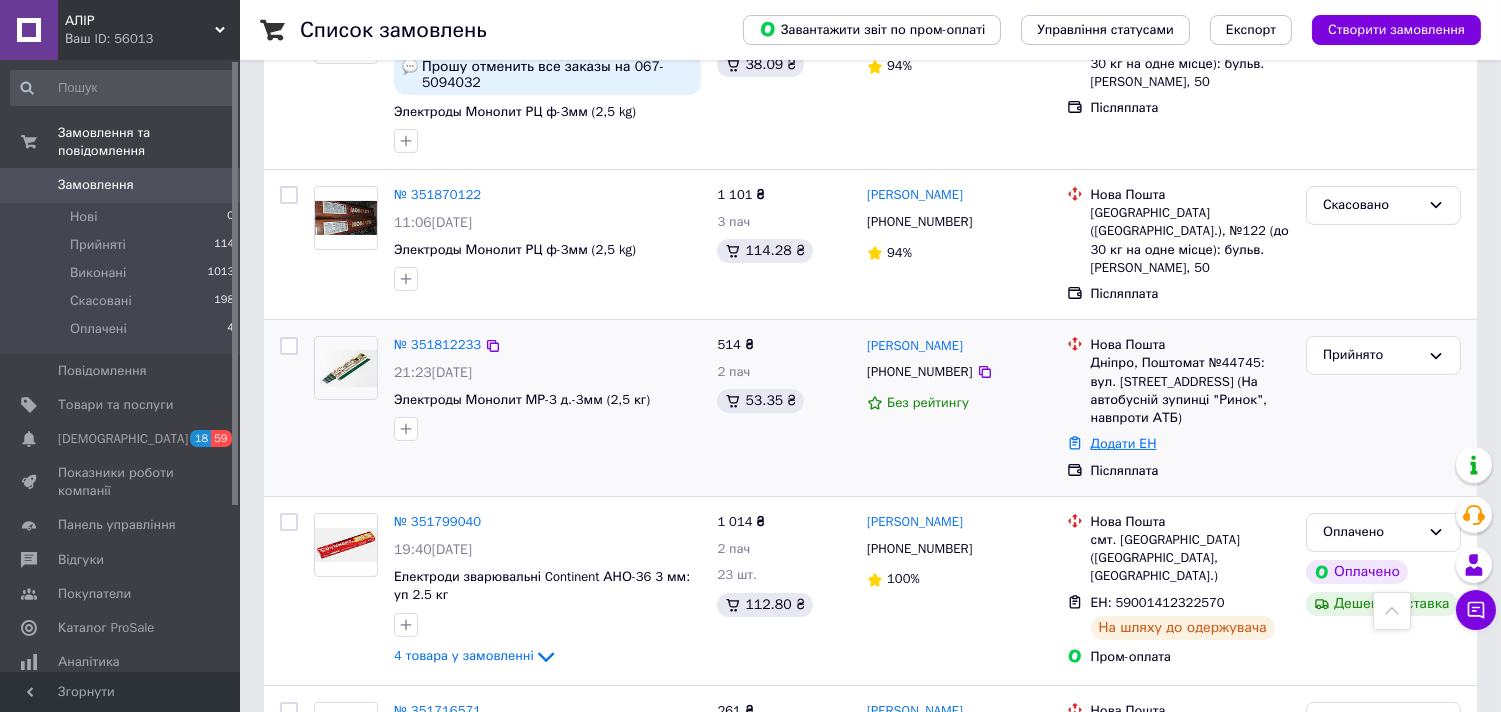 click on "Додати ЕН" at bounding box center (1124, 443) 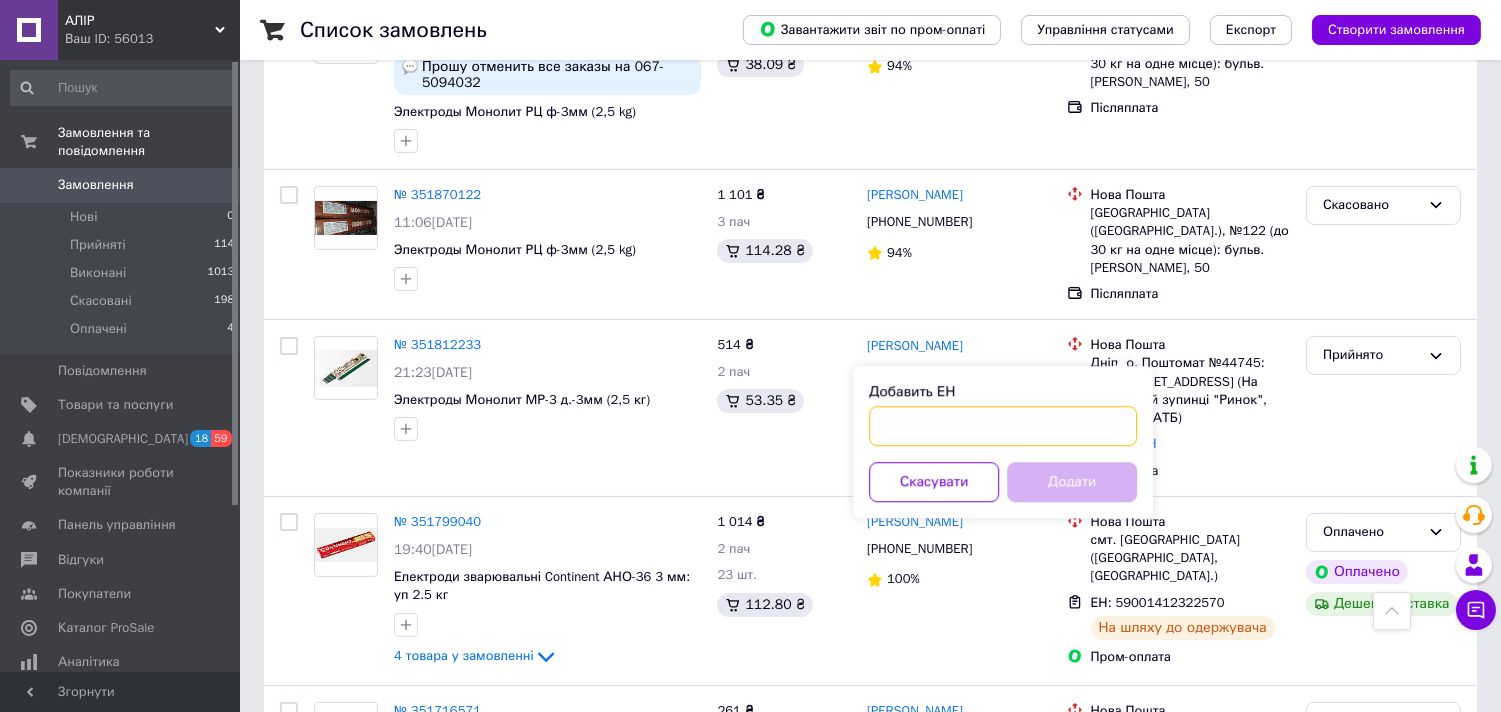 click on "Добавить ЕН" at bounding box center [1003, 426] 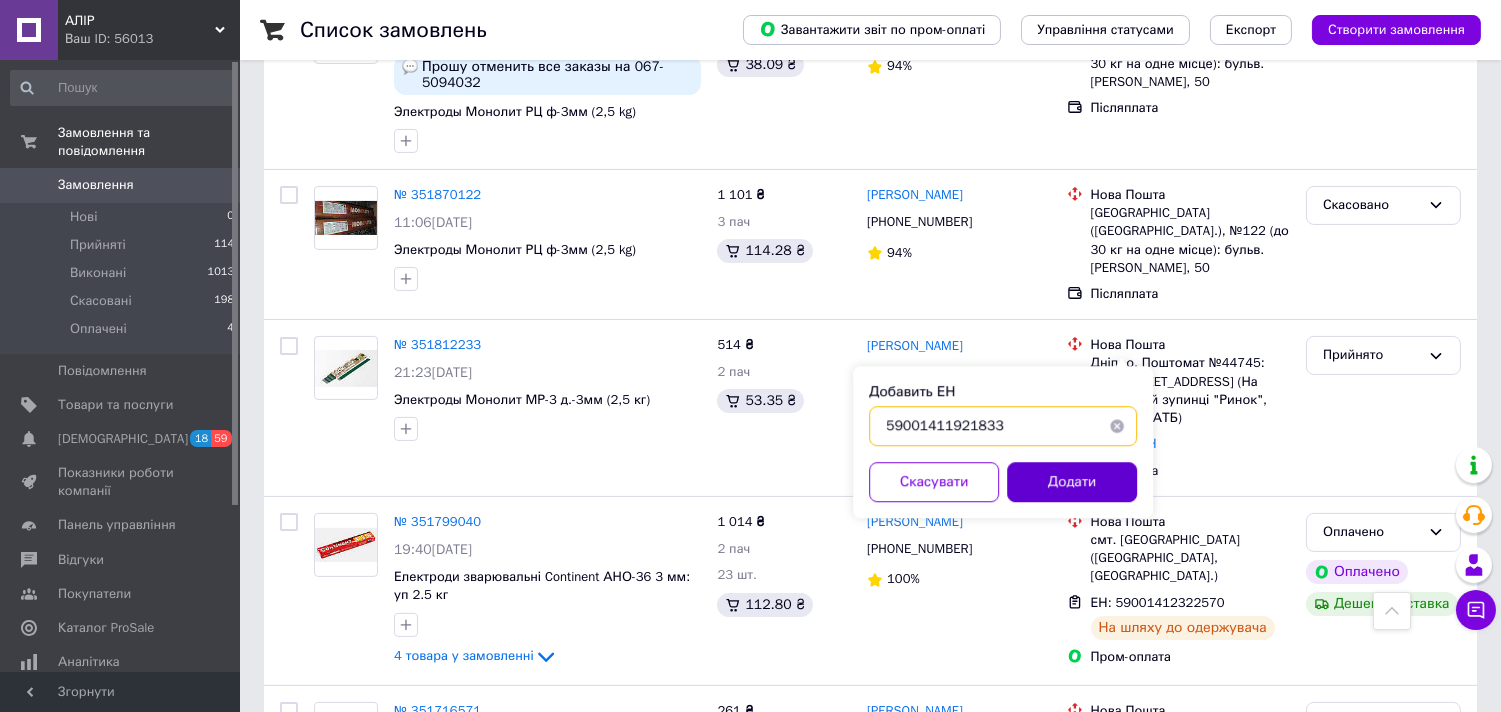 type on "59001411921833" 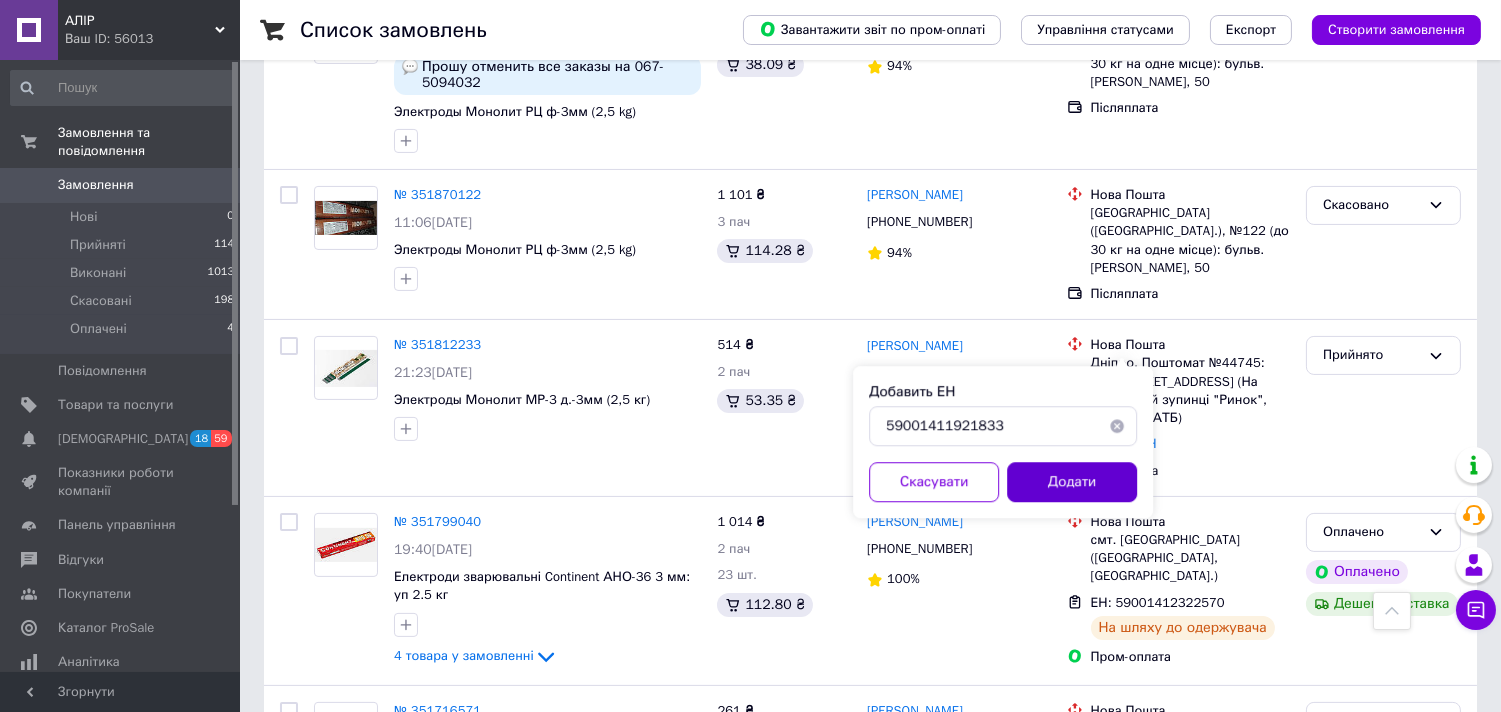 click on "Додати" at bounding box center [1072, 482] 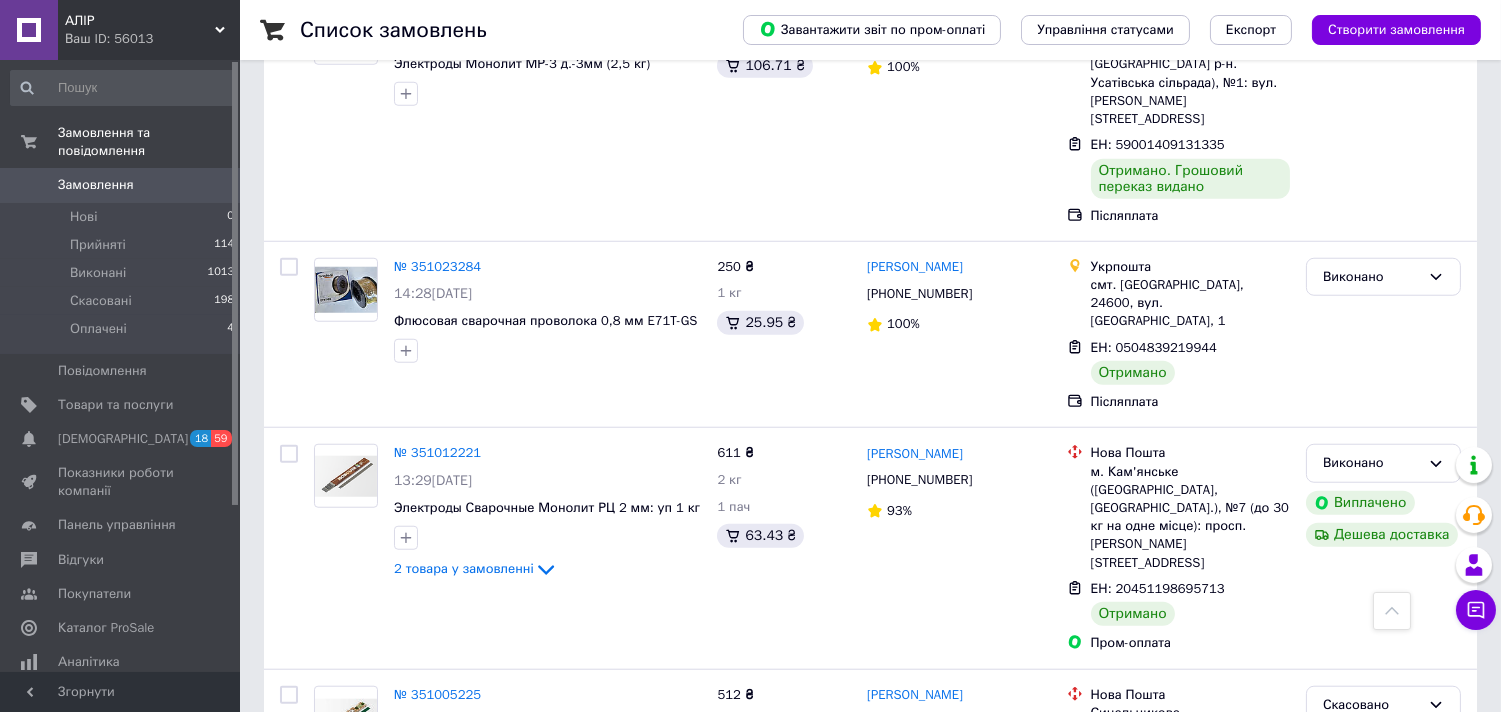 scroll, scrollTop: 3236, scrollLeft: 0, axis: vertical 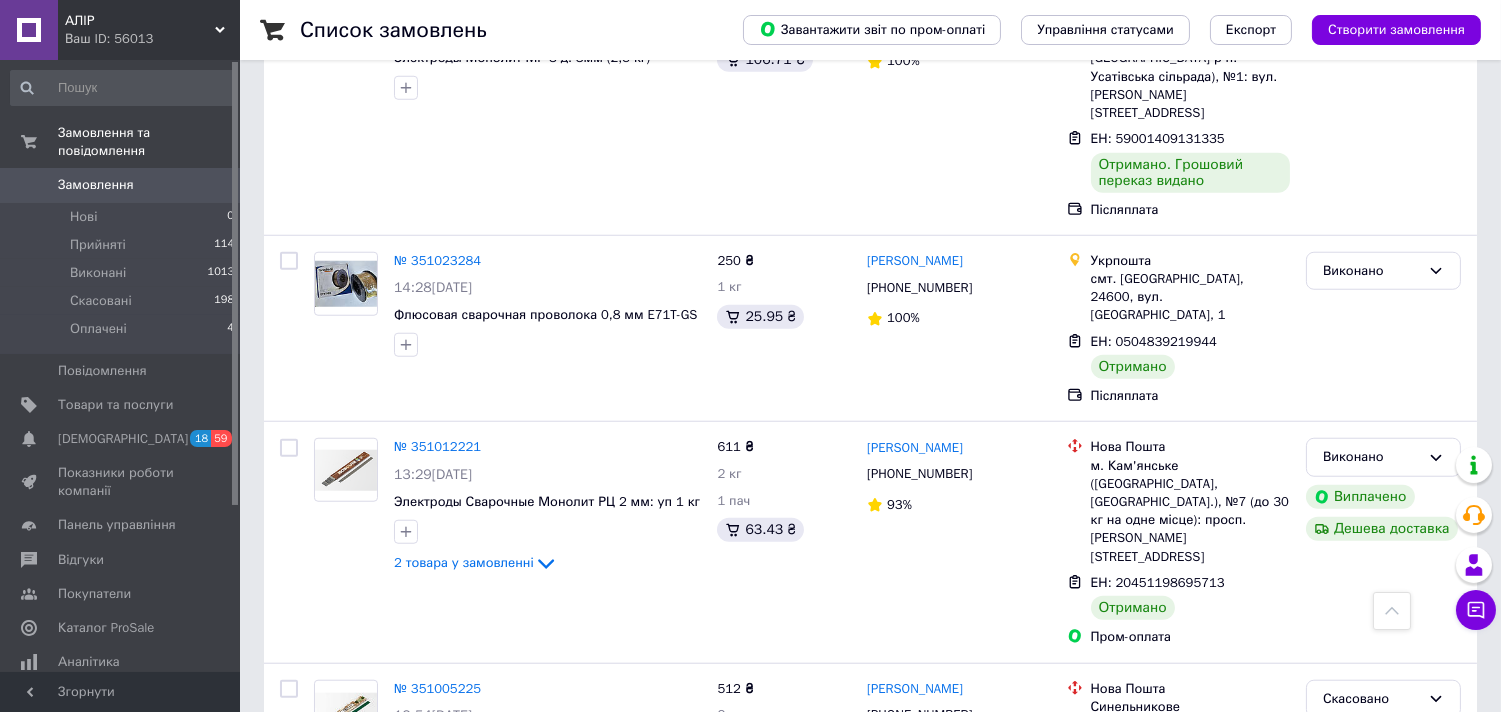 click on "2" at bounding box center [327, 1034] 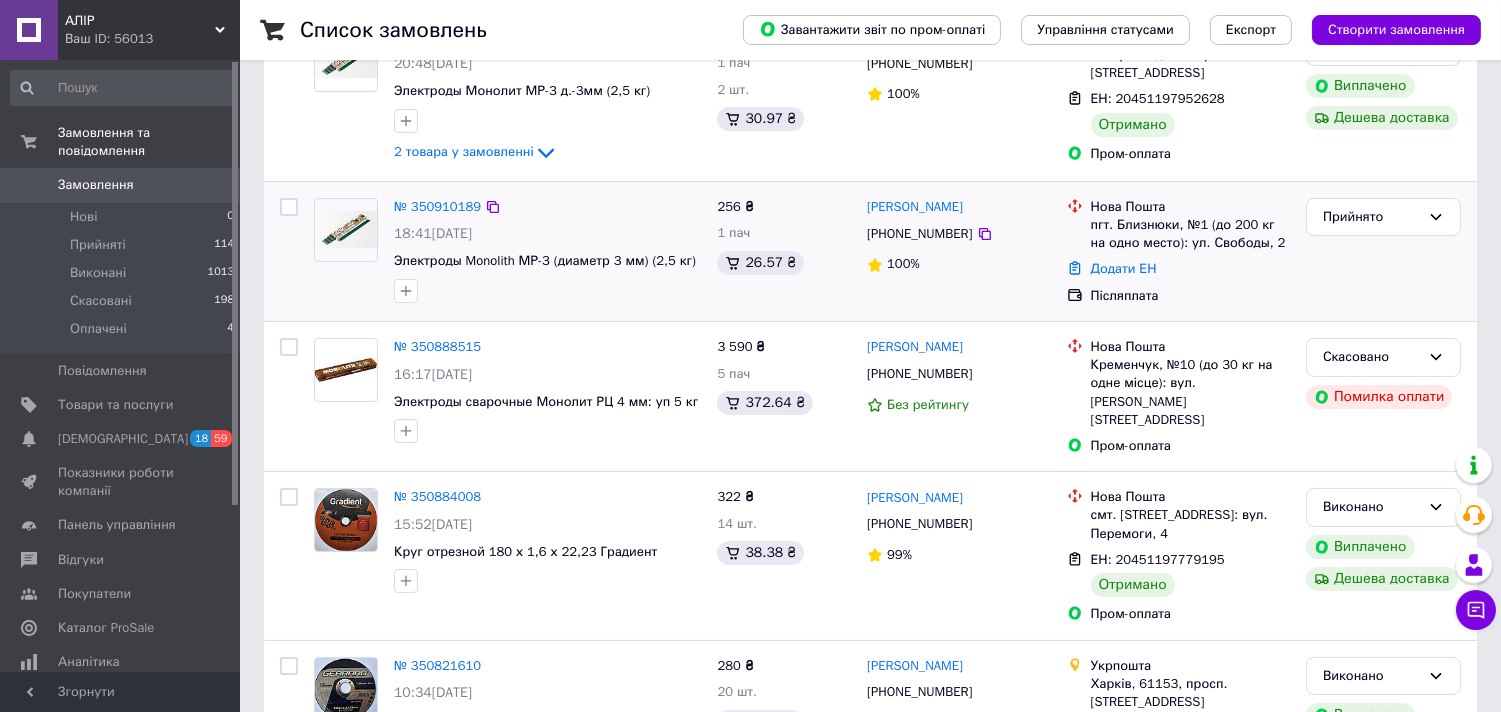 scroll, scrollTop: 222, scrollLeft: 0, axis: vertical 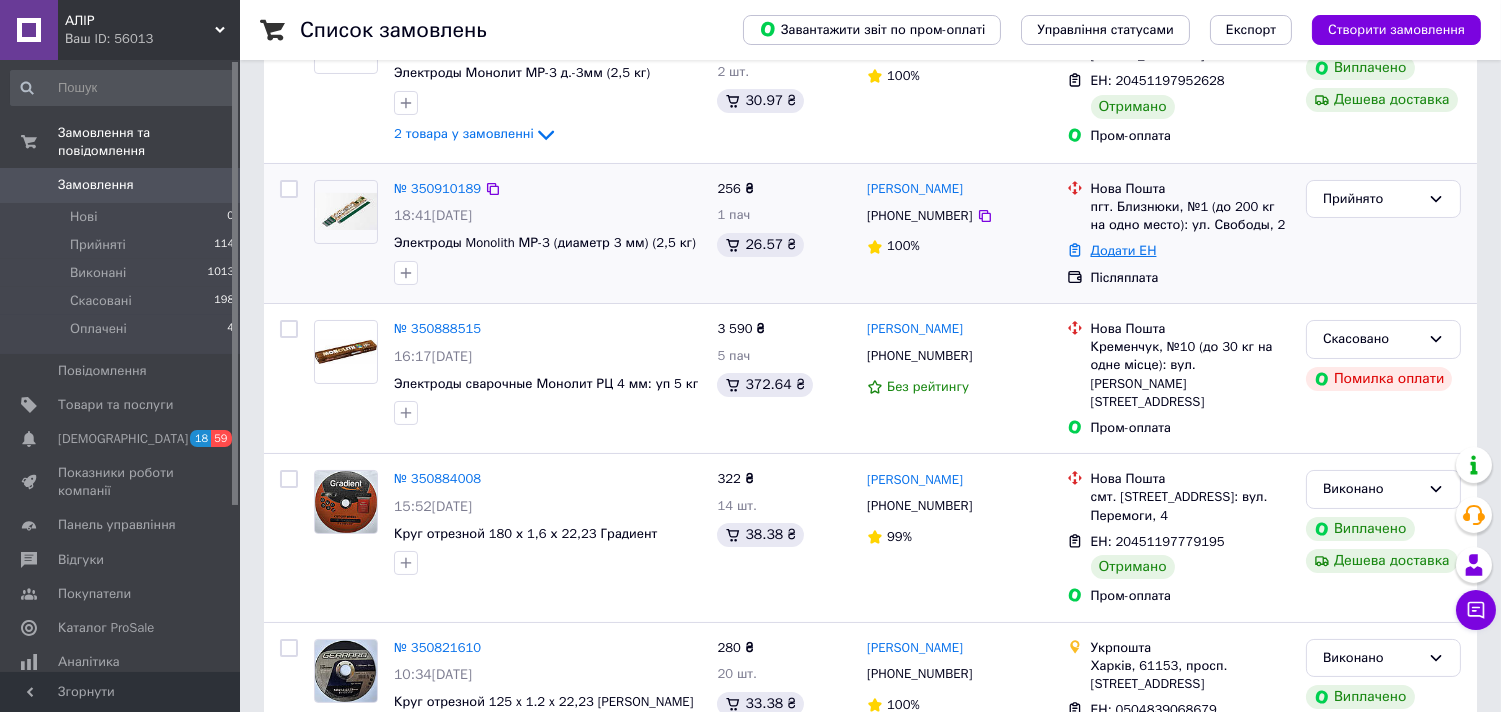 click on "Додати ЕН" at bounding box center (1124, 250) 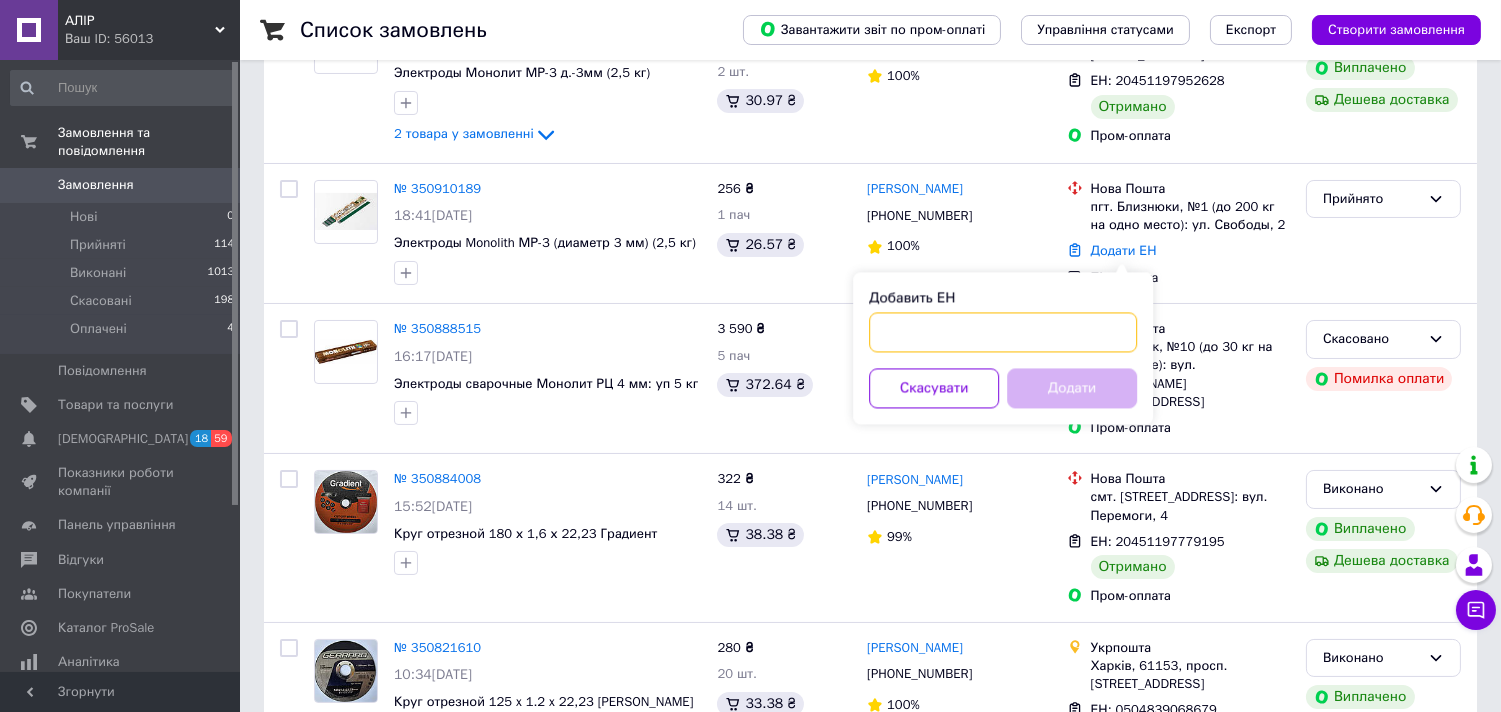 click on "Добавить ЕН" at bounding box center (1003, 332) 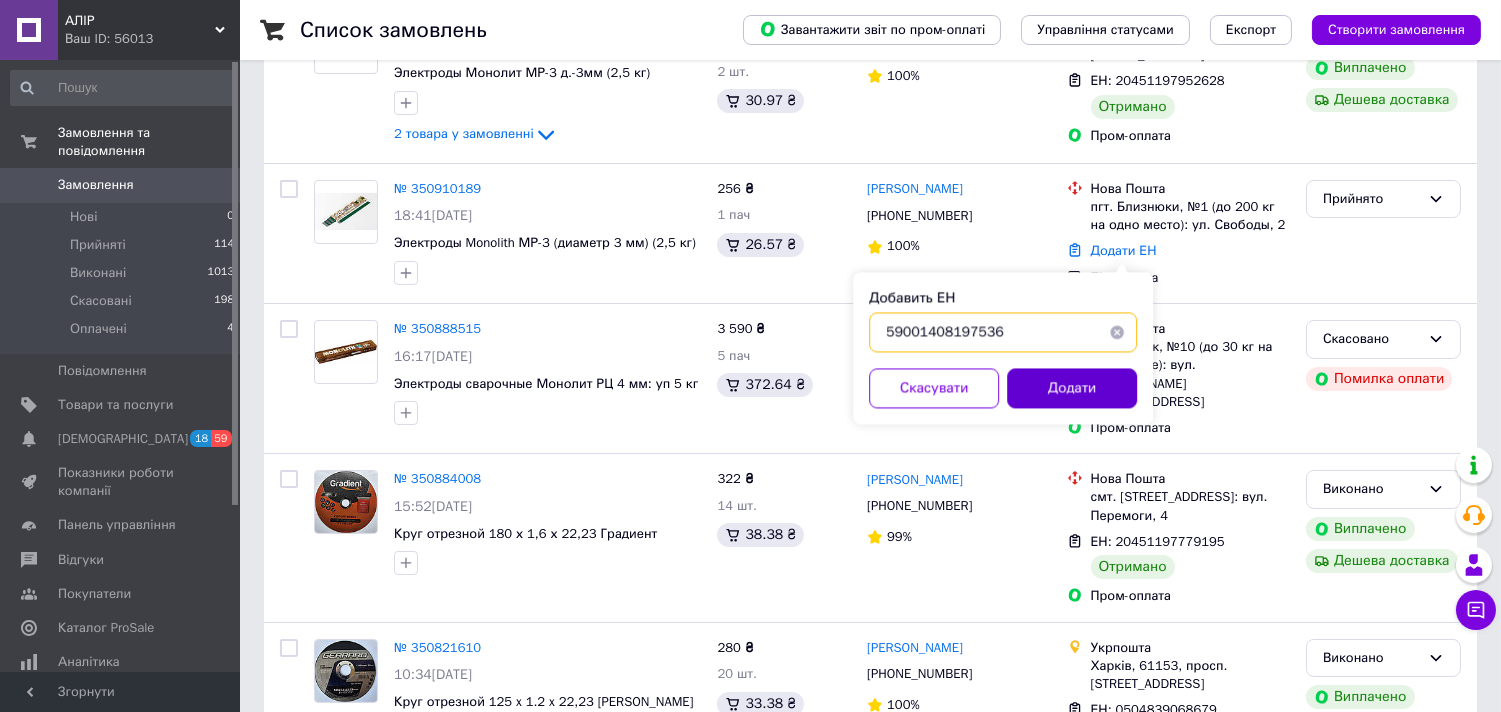 type on "59001408197536" 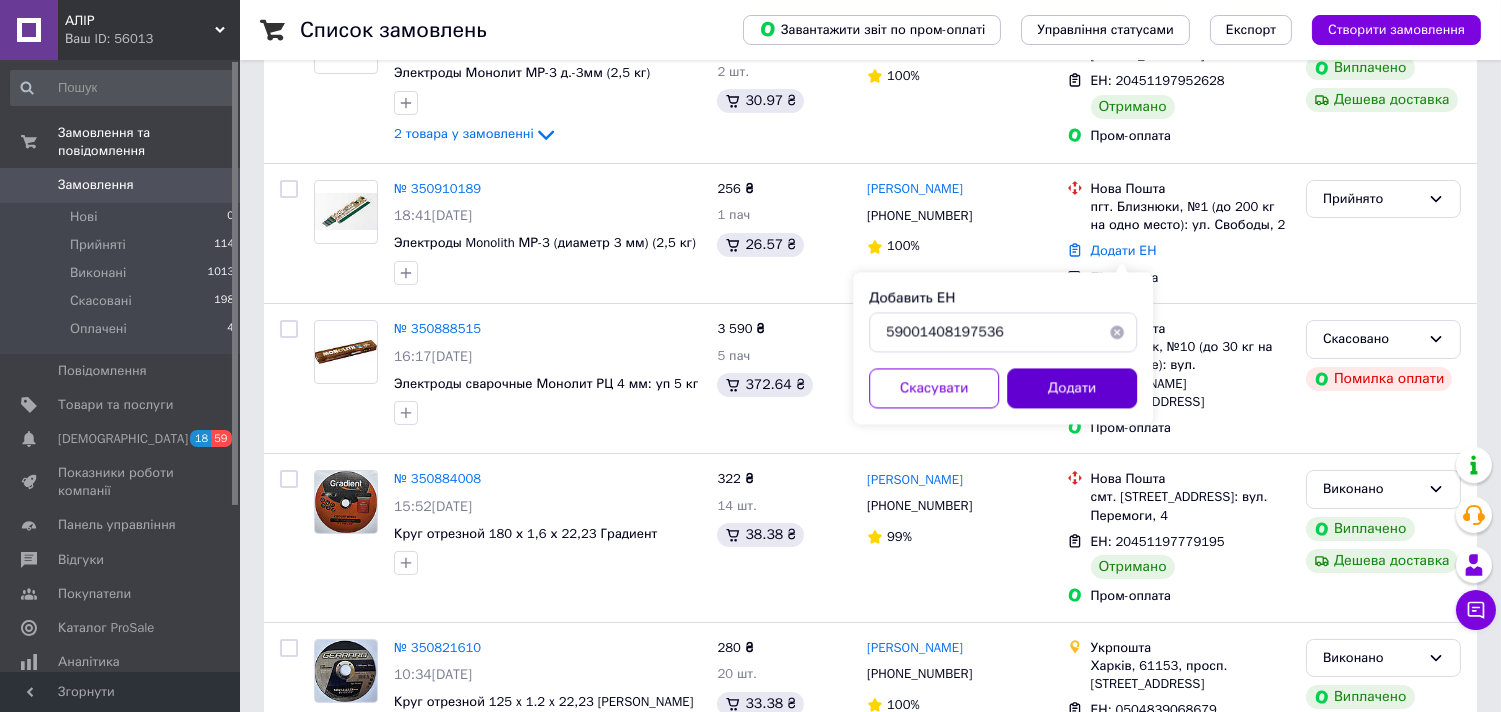 click on "Додати" at bounding box center (1072, 388) 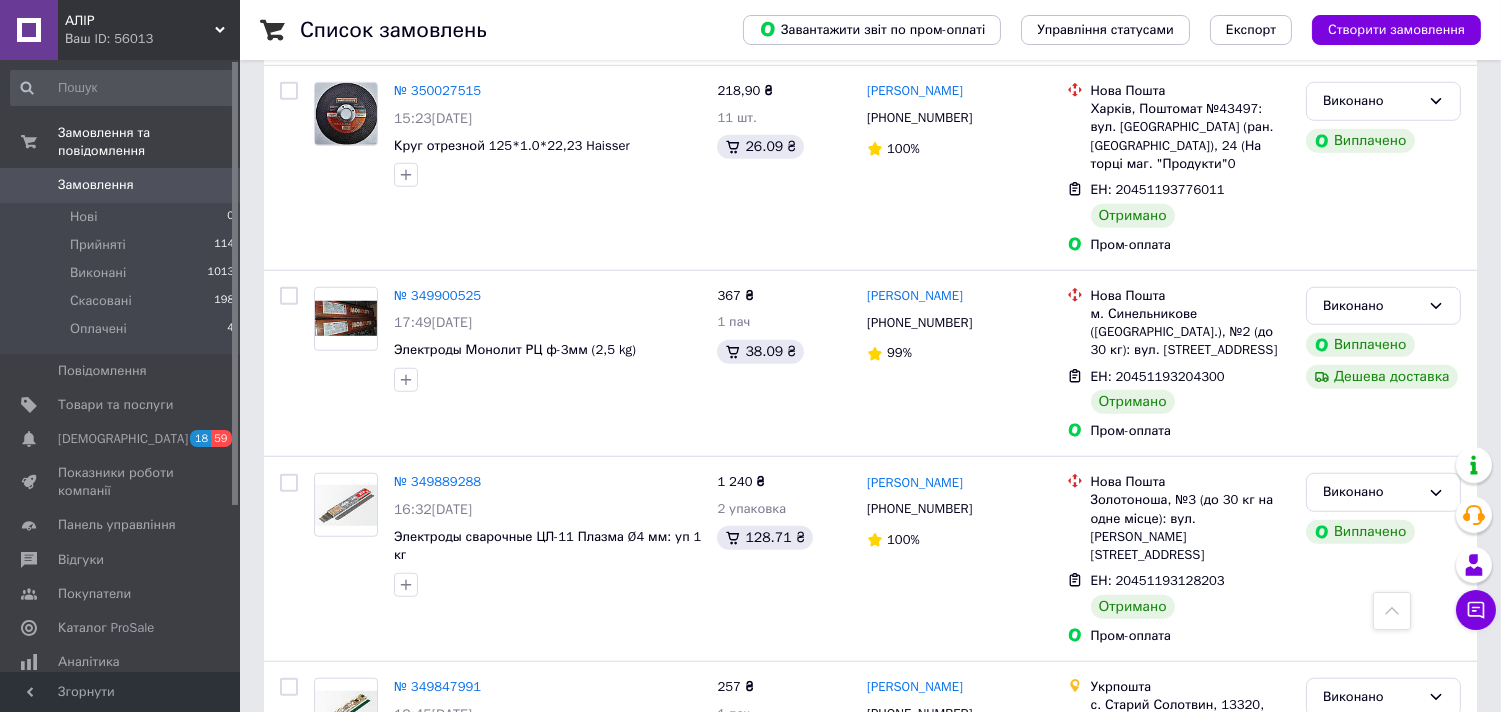 scroll, scrollTop: 3020, scrollLeft: 0, axis: vertical 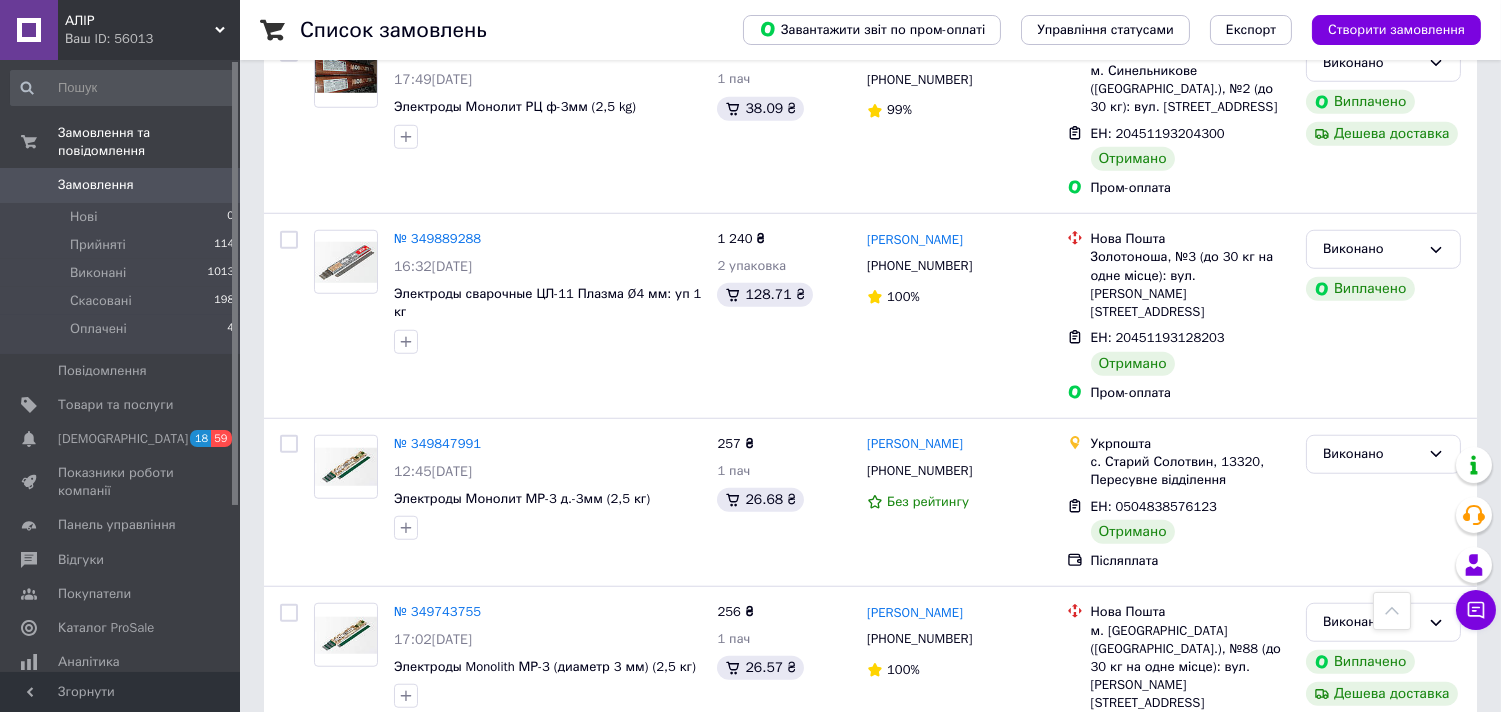 click on "1" at bounding box center [404, 854] 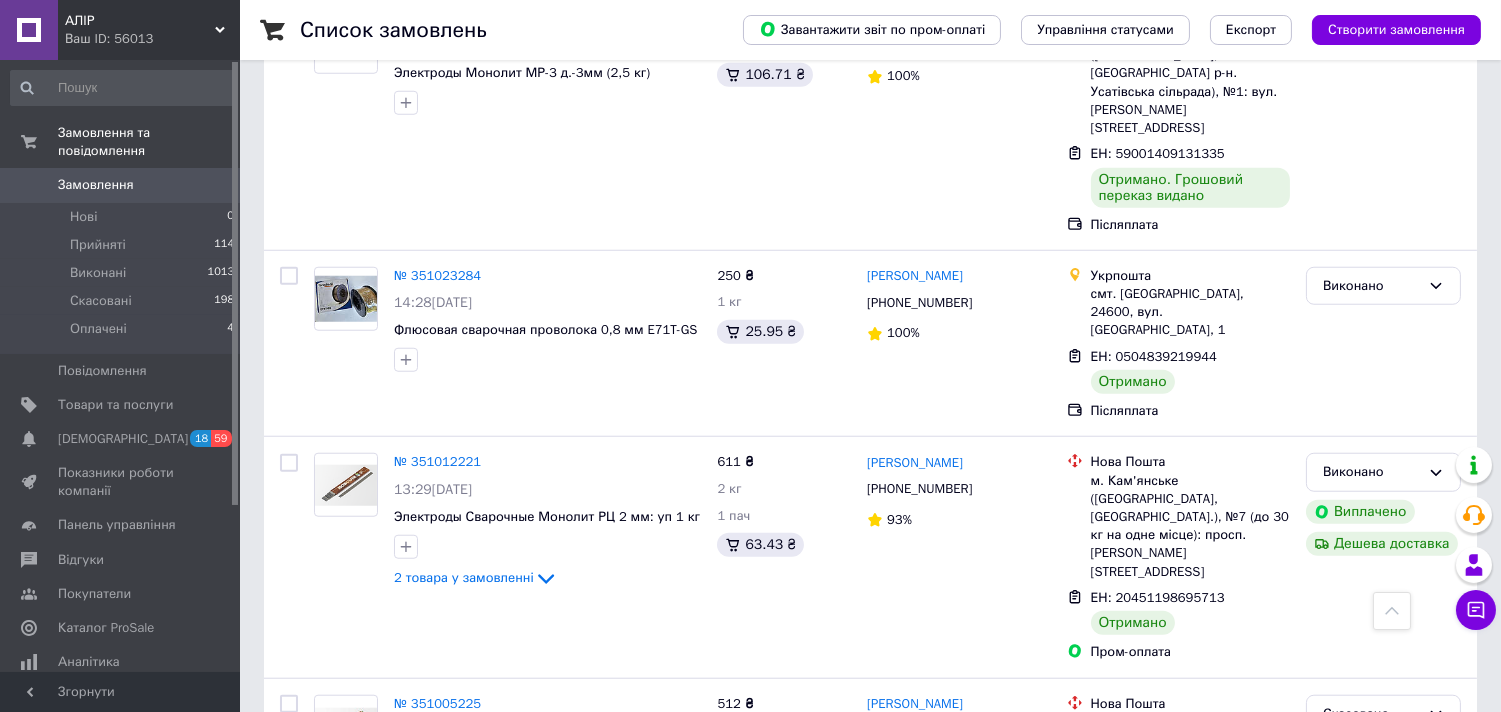 scroll, scrollTop: 3236, scrollLeft: 0, axis: vertical 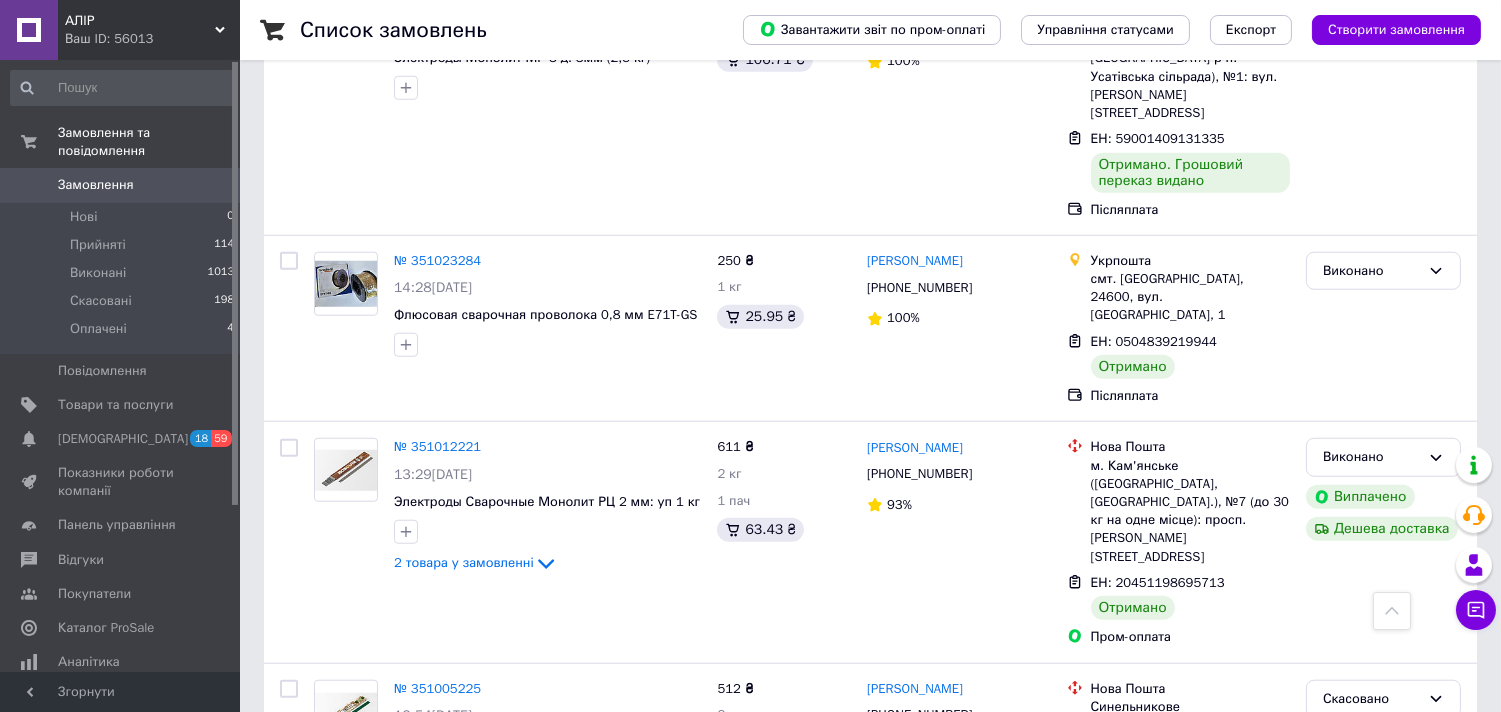 click on "Додати ЕН" at bounding box center [1124, 937] 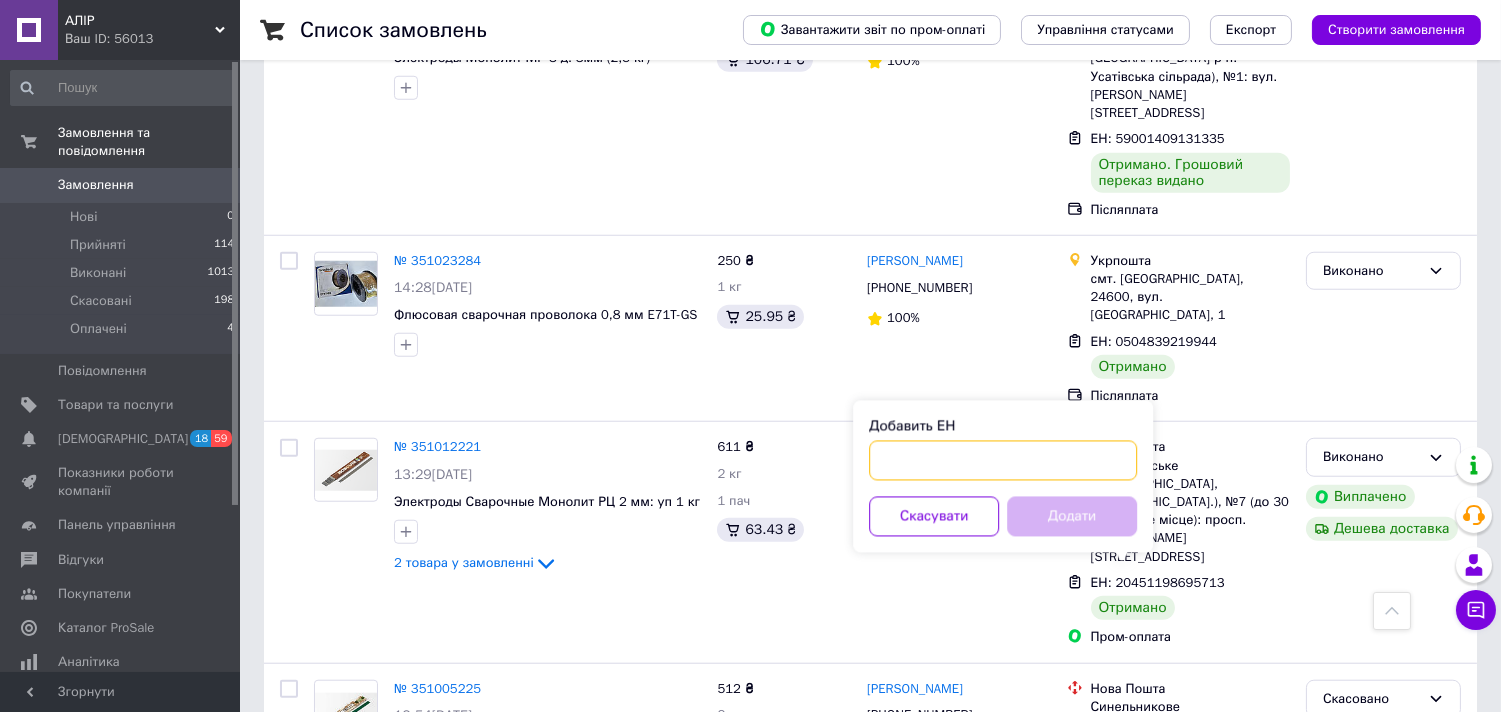 click on "Добавить ЕН" at bounding box center [1003, 461] 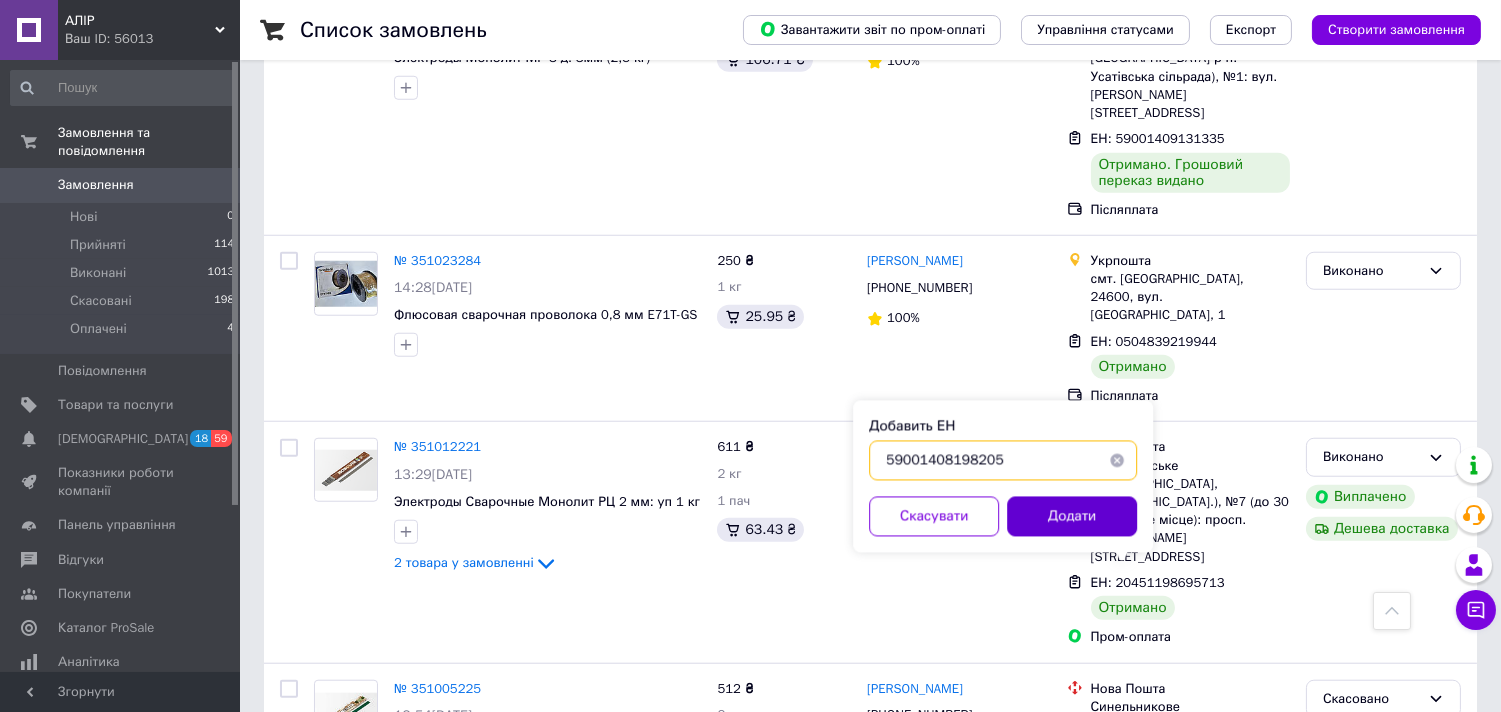 type on "59001408198205" 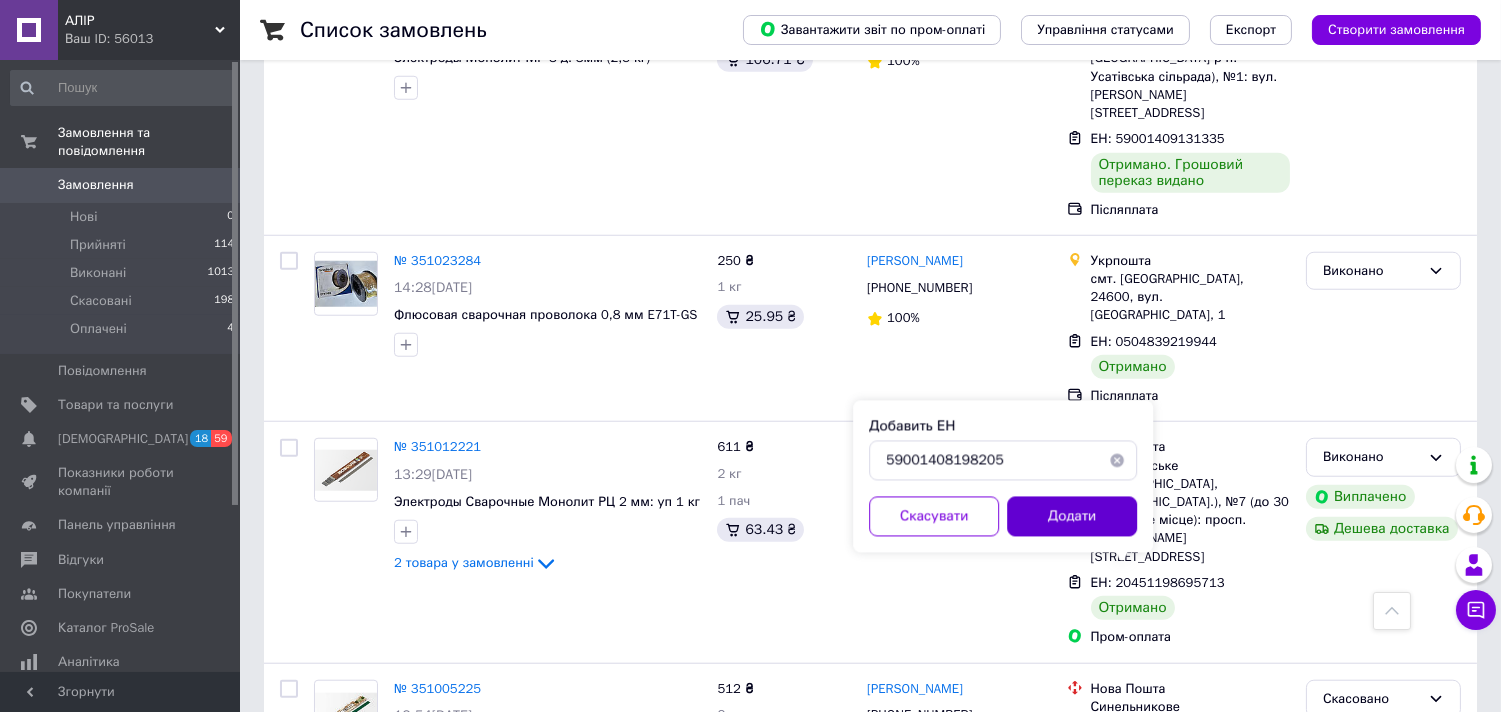 click on "Додати" at bounding box center [1072, 517] 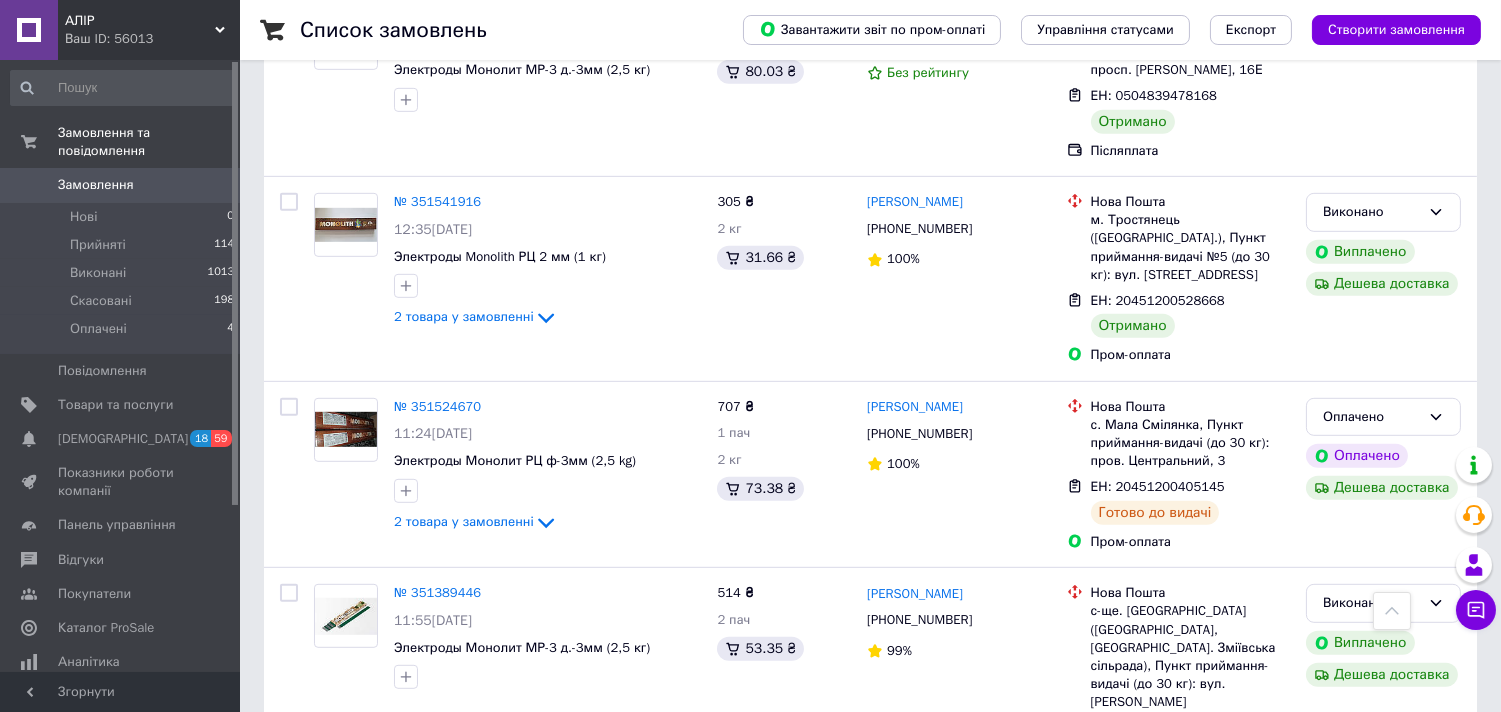 scroll, scrollTop: 1835, scrollLeft: 0, axis: vertical 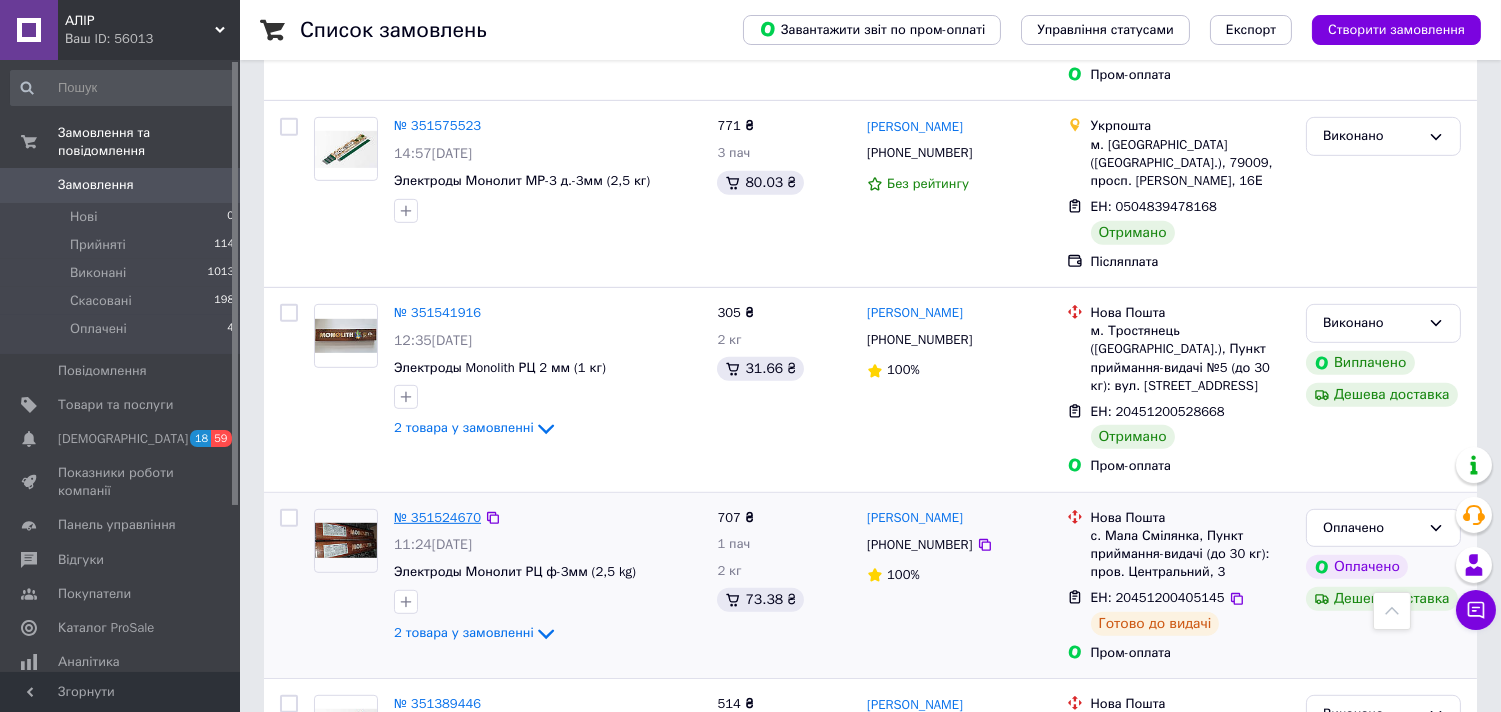 click on "№ 351524670" at bounding box center (437, 517) 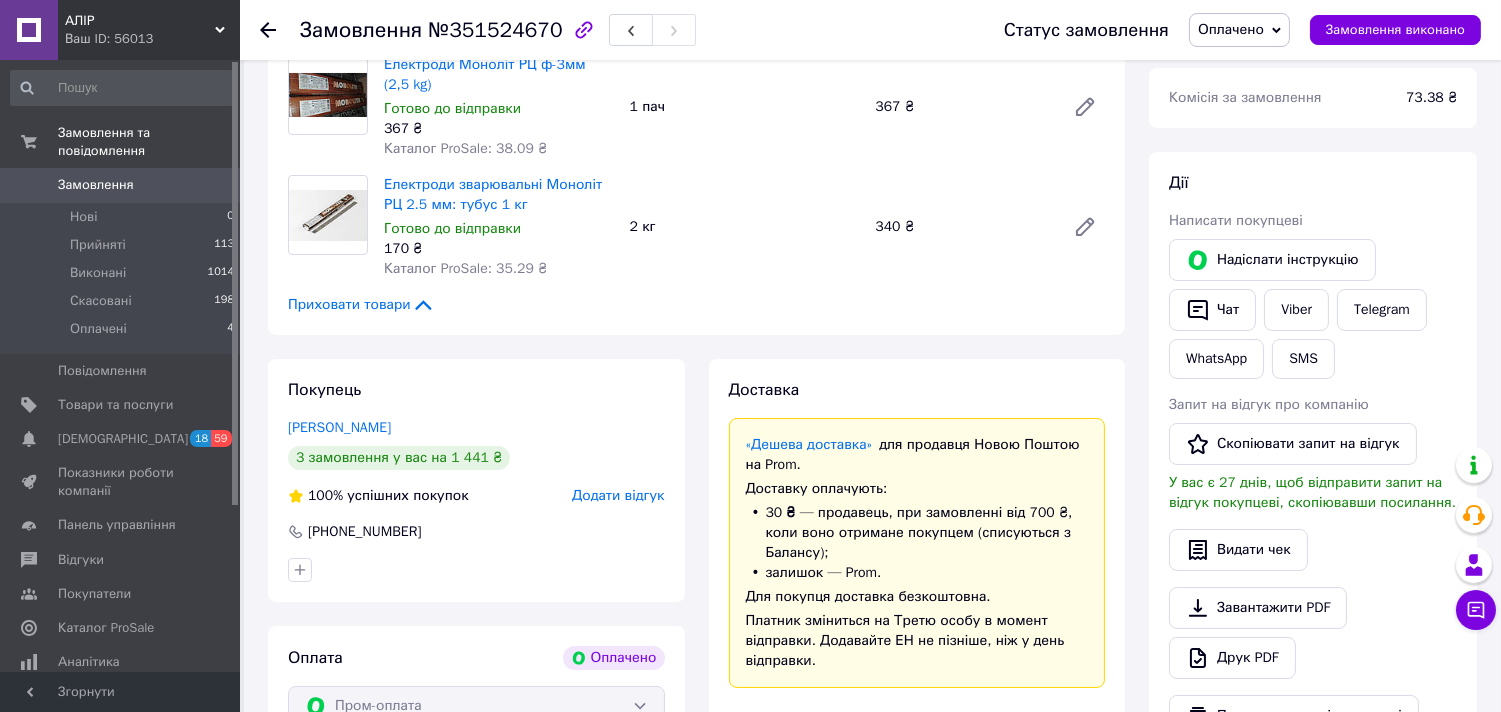 scroll, scrollTop: 118, scrollLeft: 0, axis: vertical 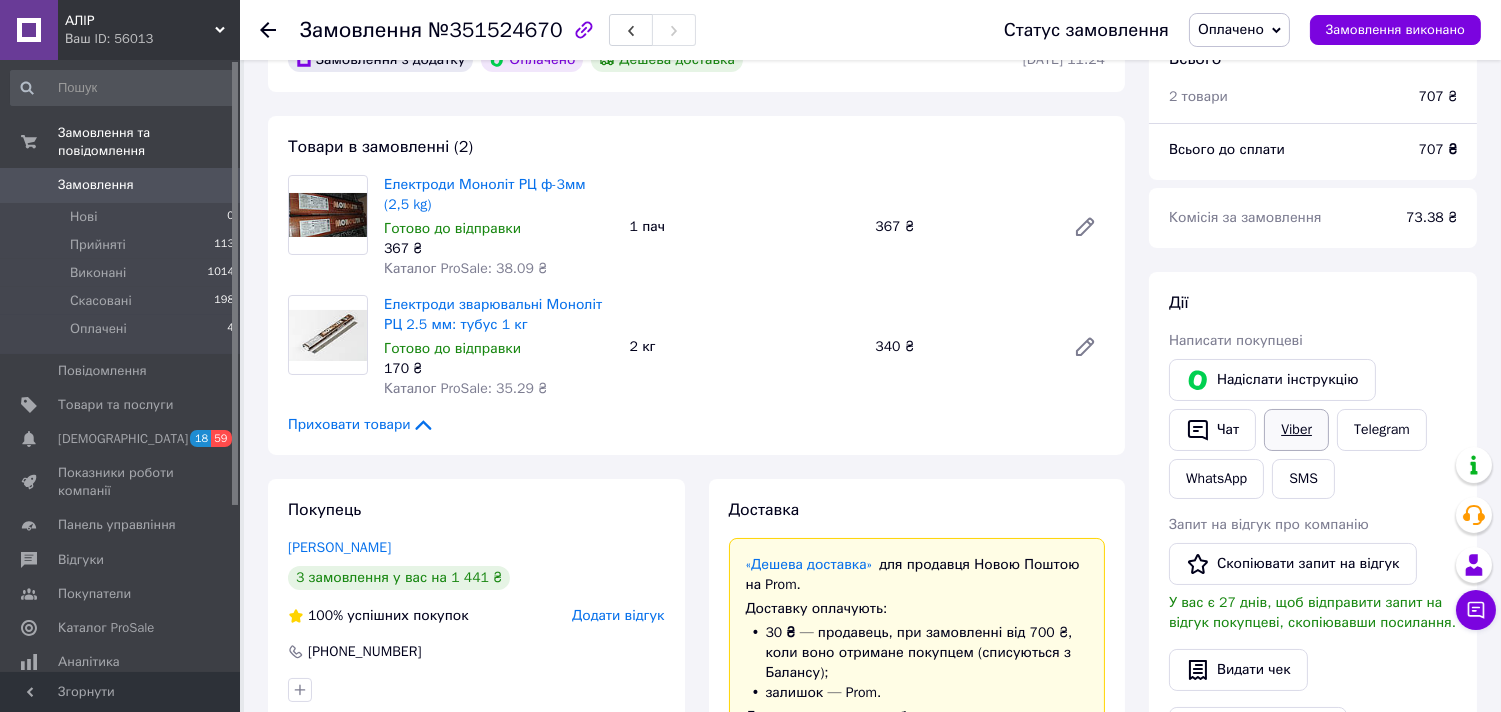 click on "Viber" at bounding box center [1296, 430] 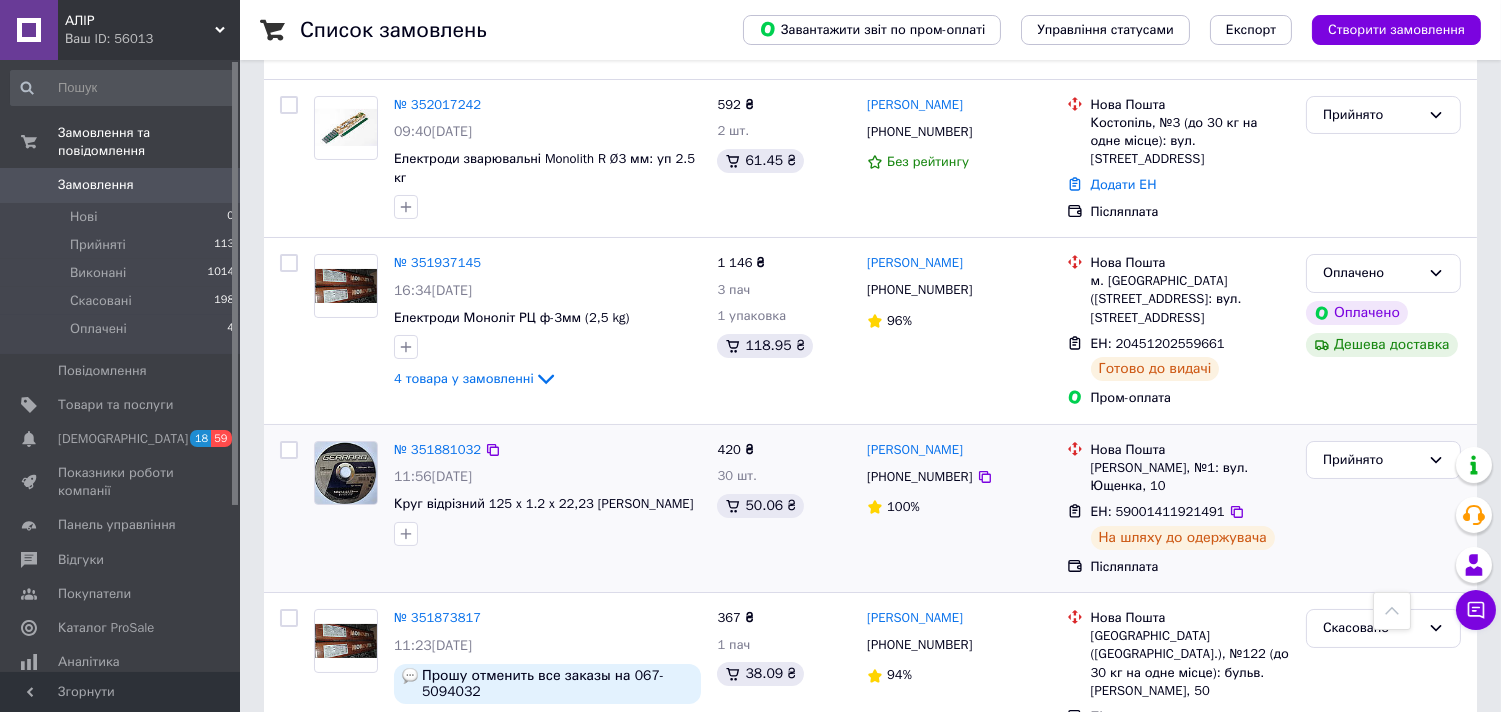 scroll, scrollTop: 0, scrollLeft: 0, axis: both 